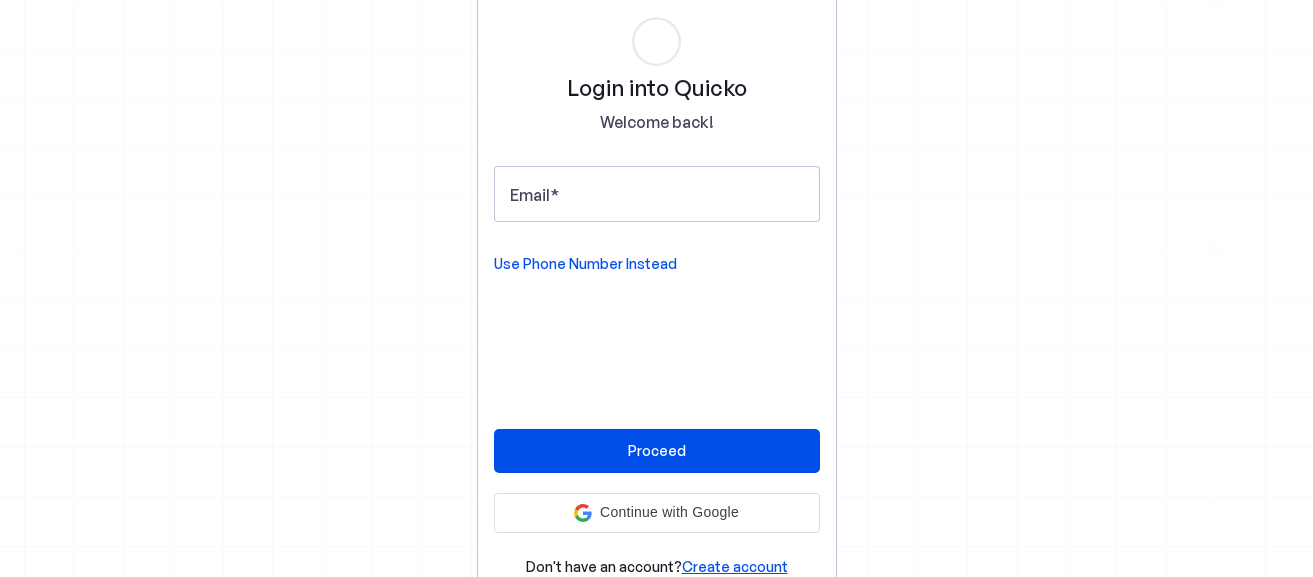 scroll, scrollTop: 0, scrollLeft: 0, axis: both 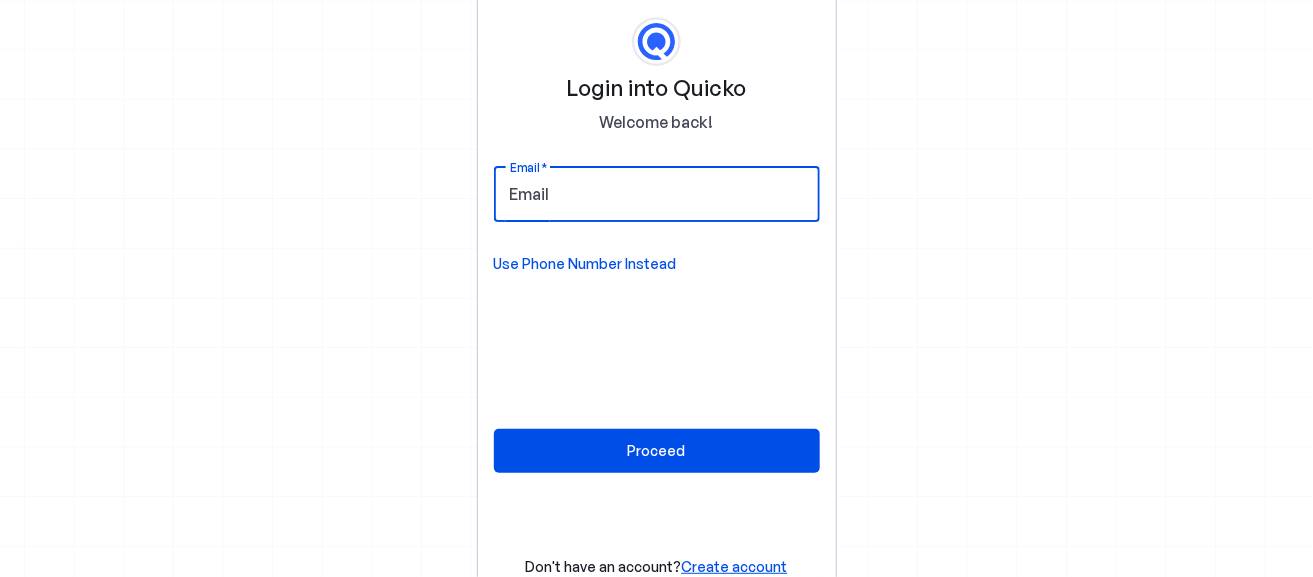 click on "Email" at bounding box center (657, 194) 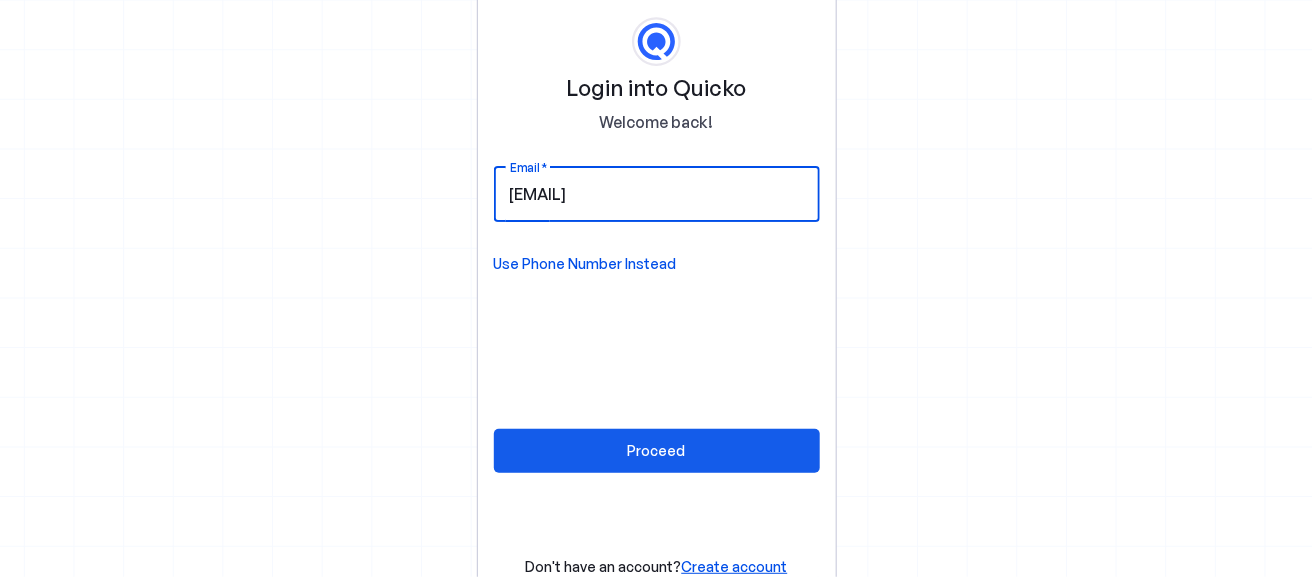 type on "surdham2006@yahoo.co.in" 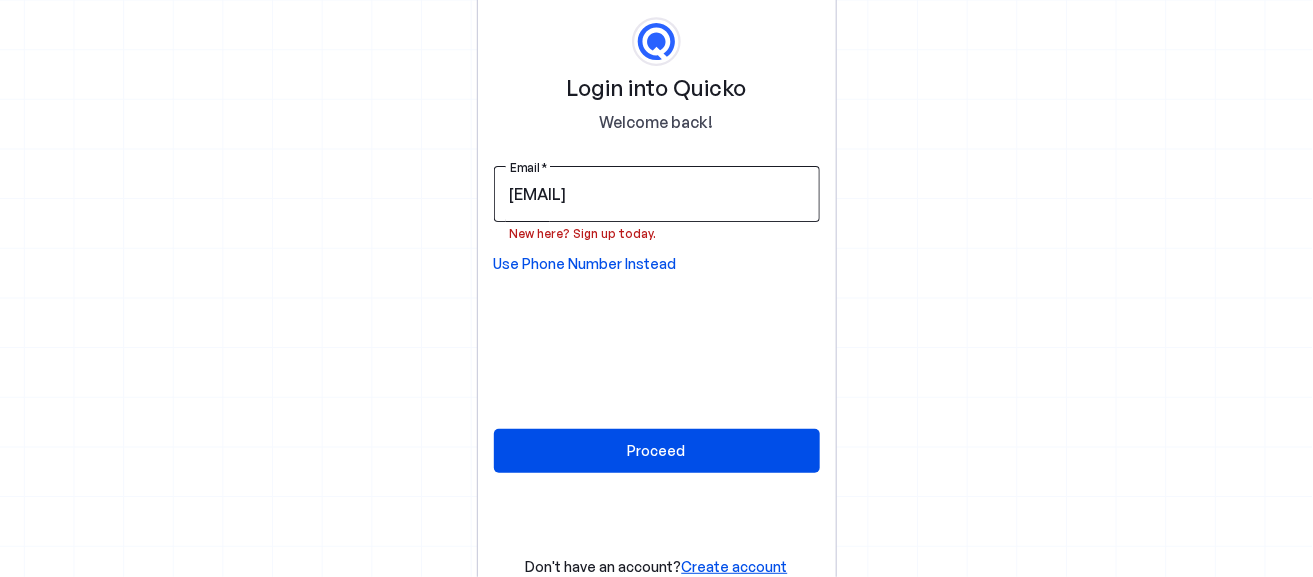 click on "surdham2006@yahoo.co.in" at bounding box center (657, 194) 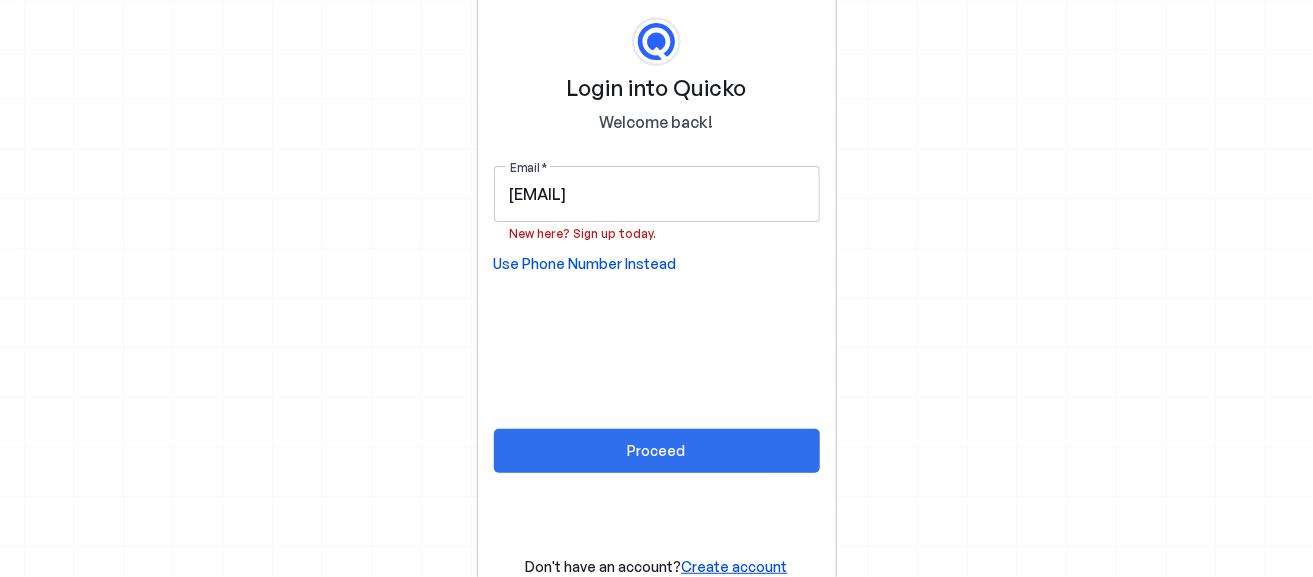 click on "Proceed" at bounding box center (657, 450) 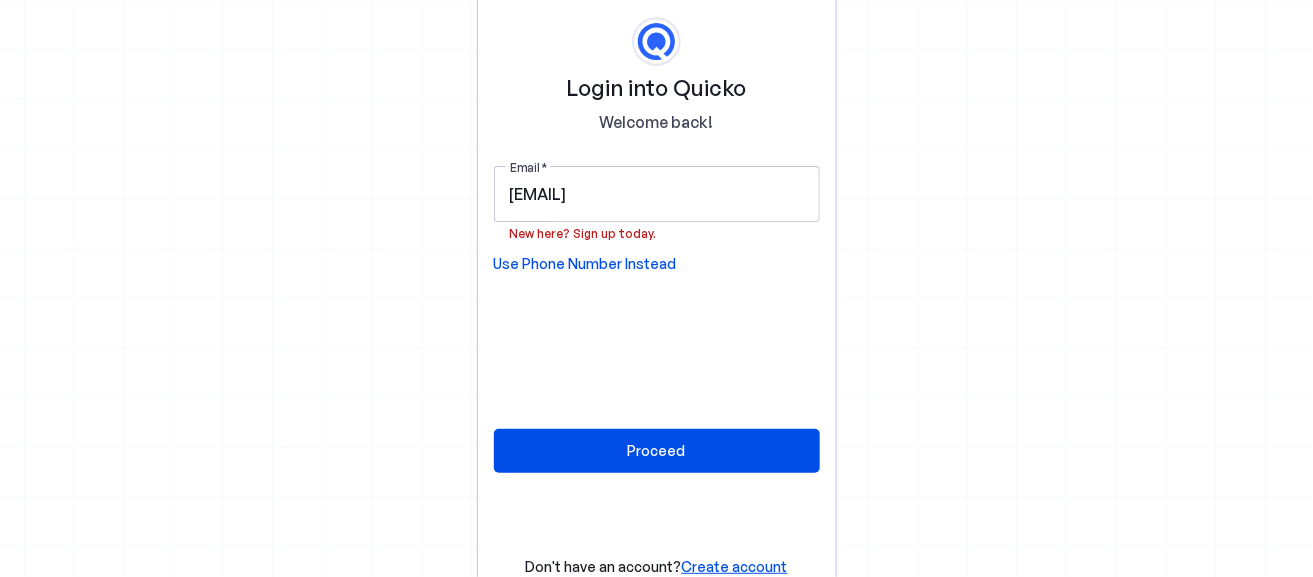click on "New here? Sign up today." at bounding box center (583, 232) 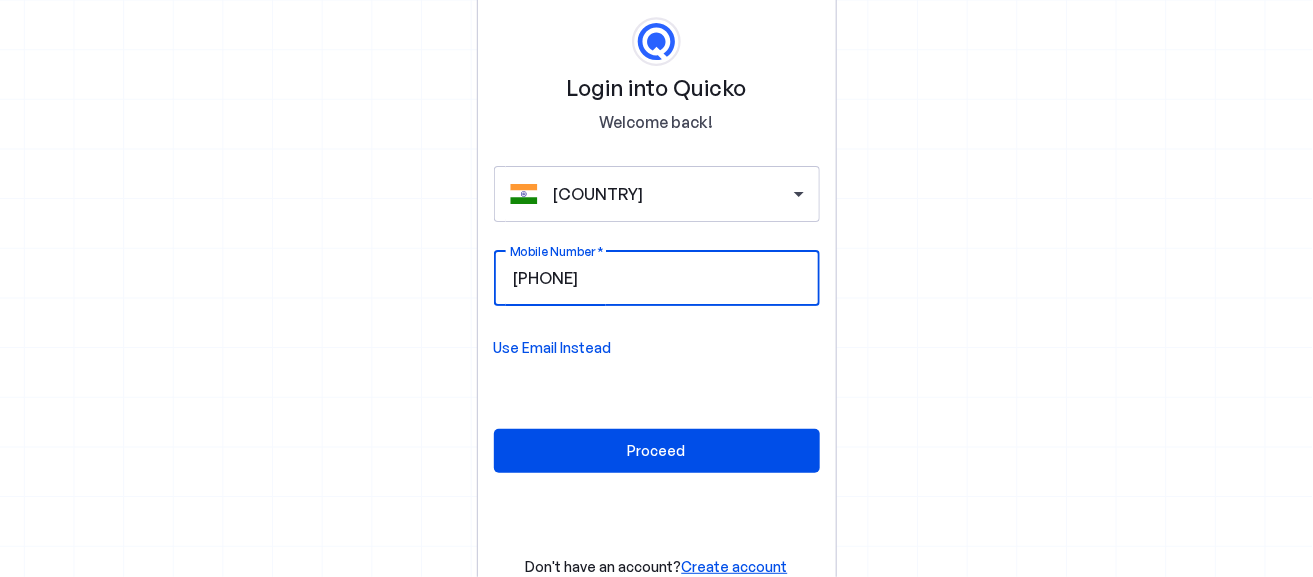 click on "Mobile Number" at bounding box center [693, 278] 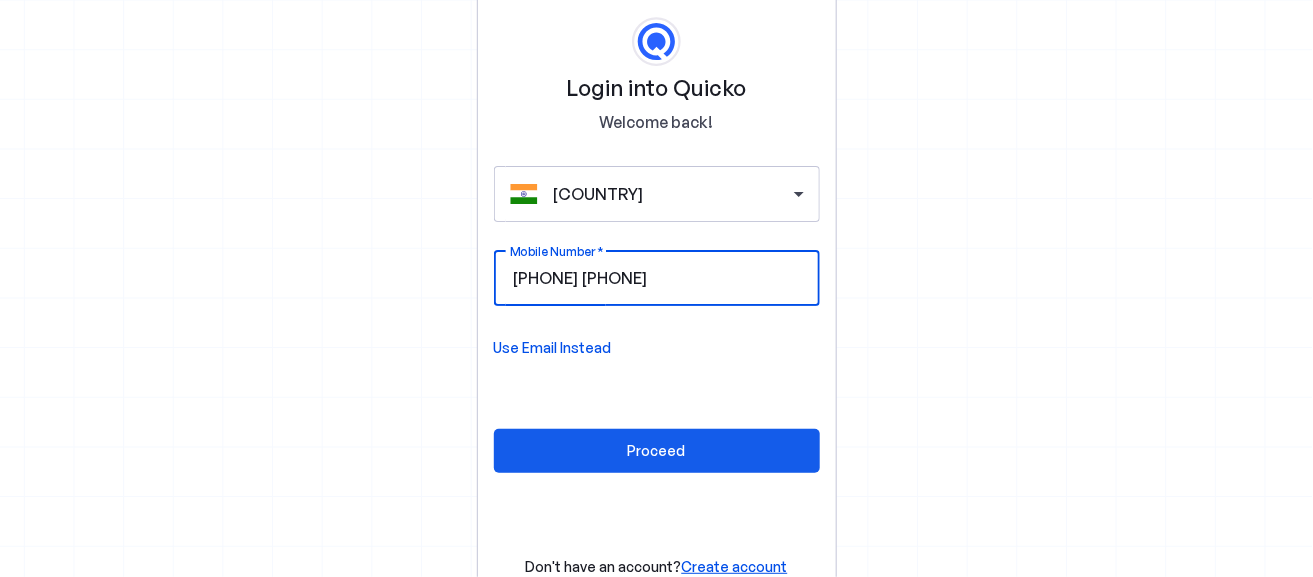 type on "8295107880" 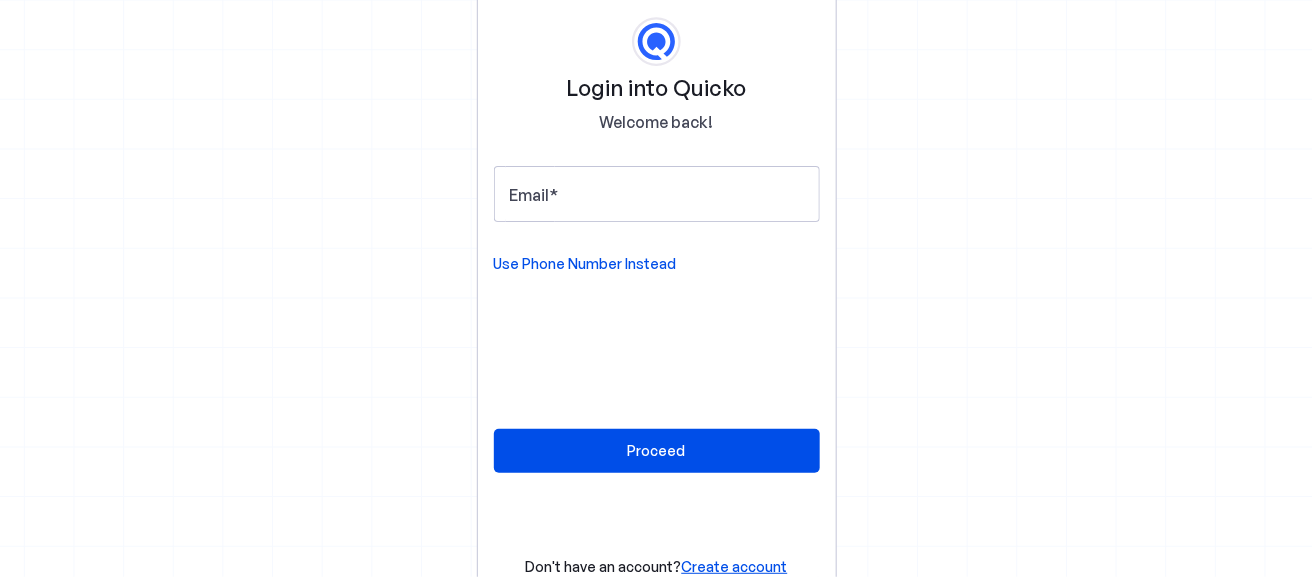 click on "Create account" at bounding box center [735, 566] 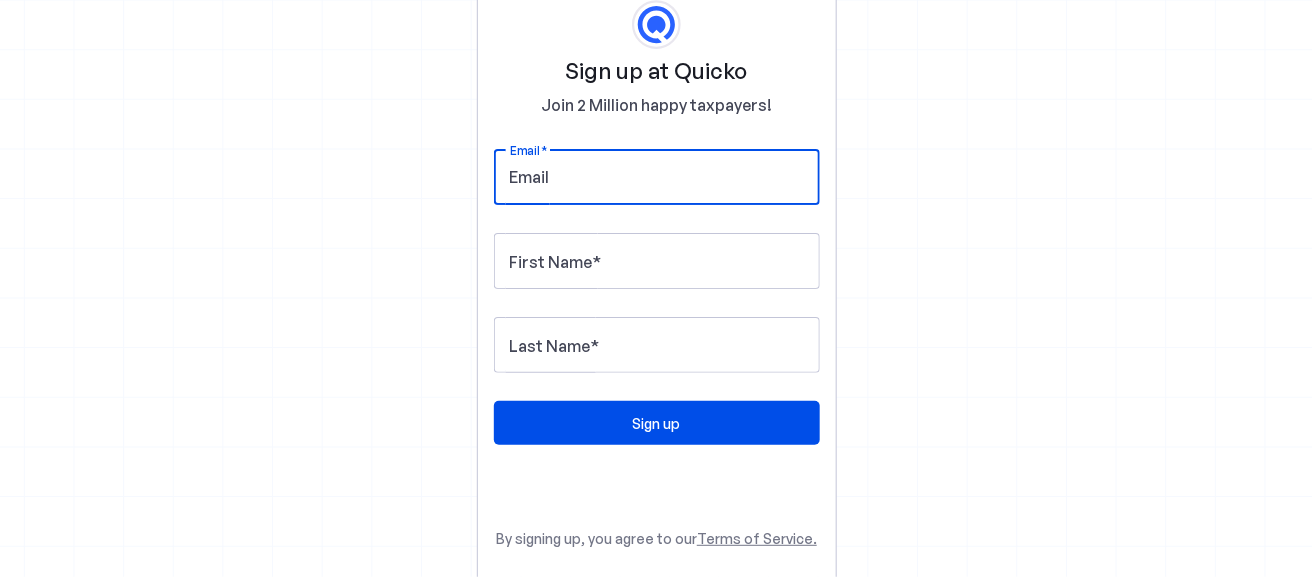 click on "Email" at bounding box center [657, 177] 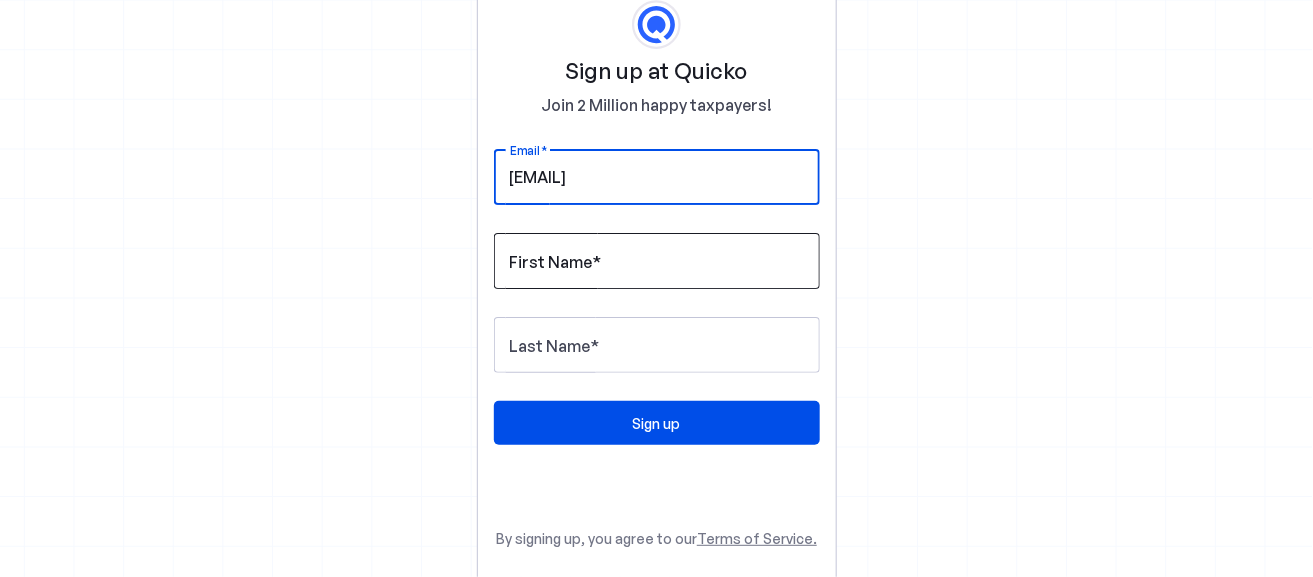 type on "surdham2006@yahoo.co.in" 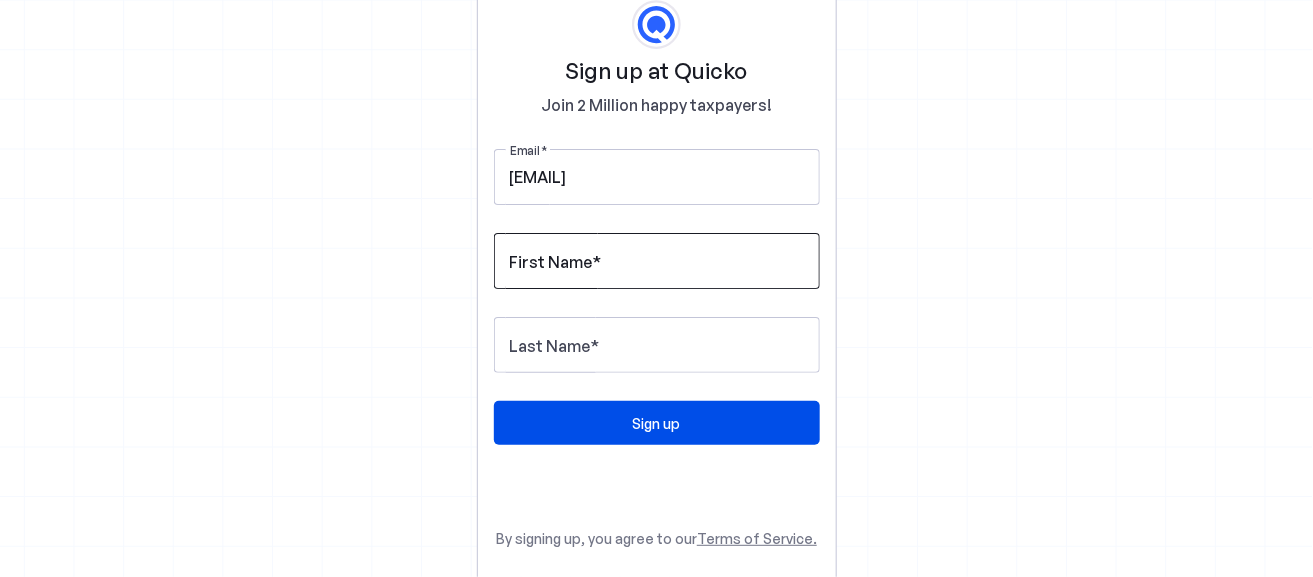 click on "First Name" at bounding box center [551, 262] 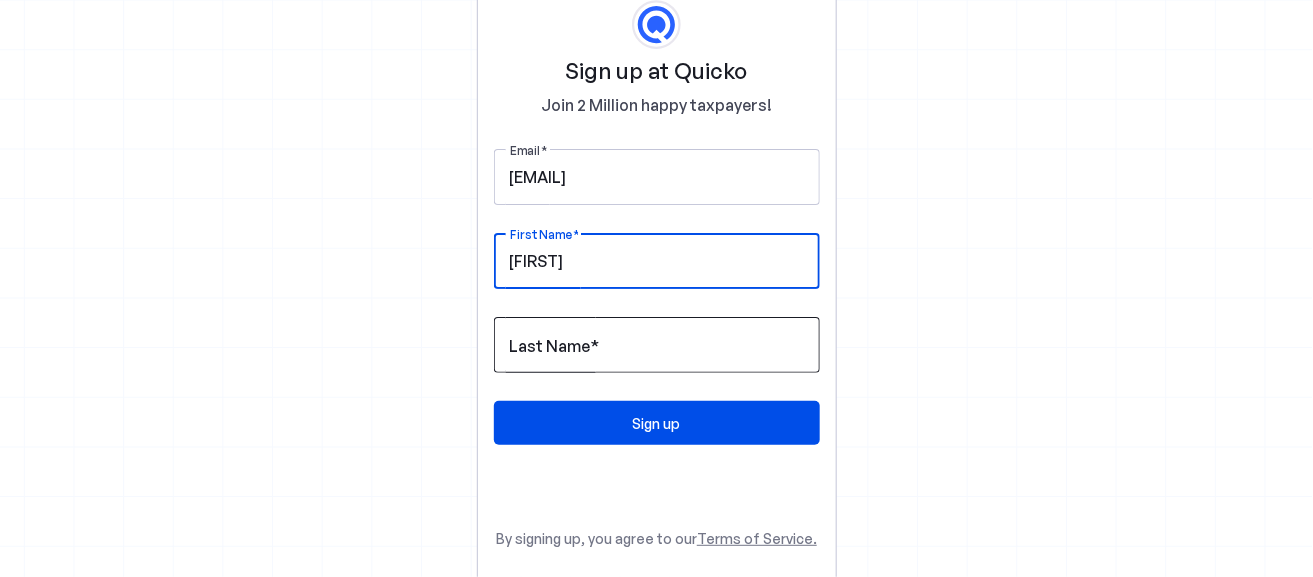 type on "Jagdish" 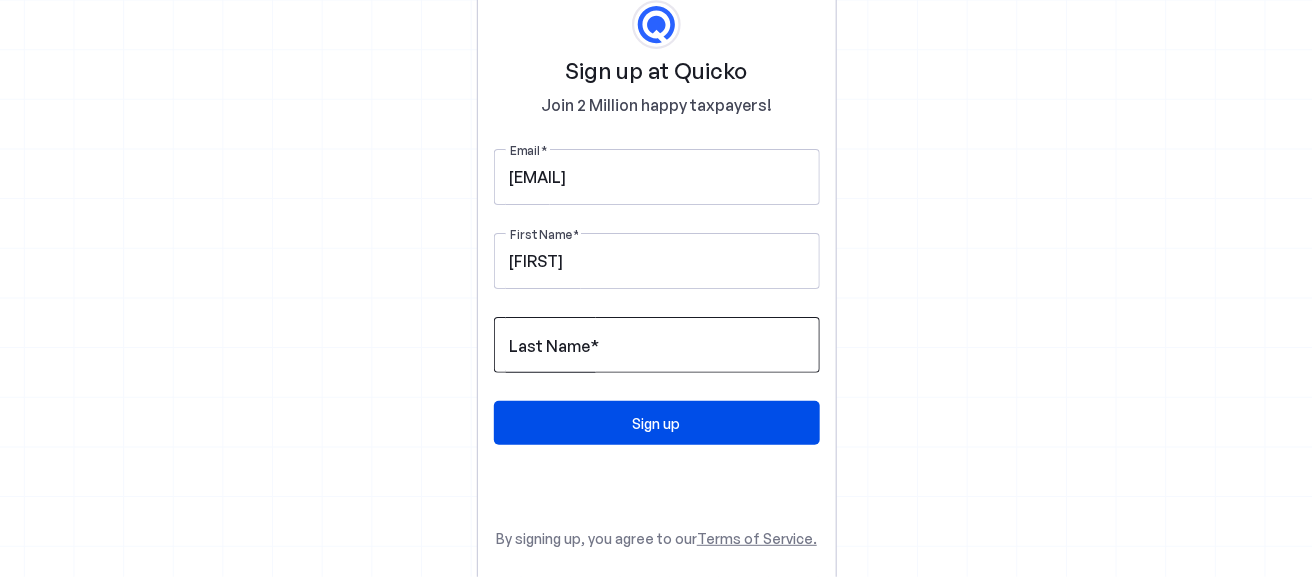 click on "Last Name" at bounding box center [550, 346] 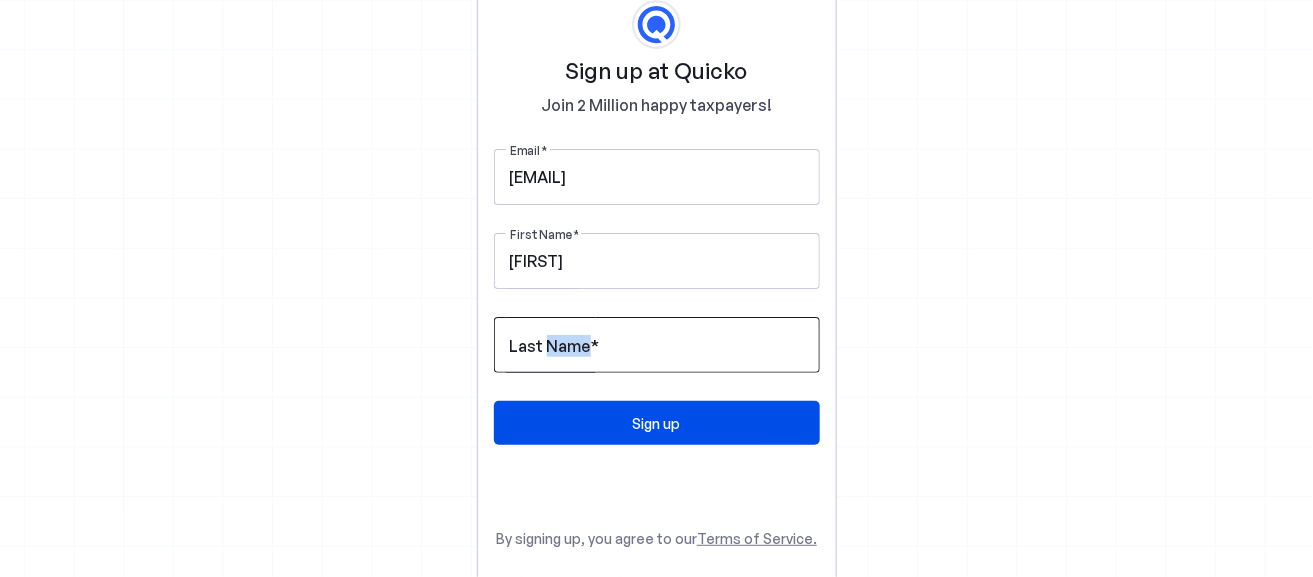 click on "Last Name" at bounding box center [550, 346] 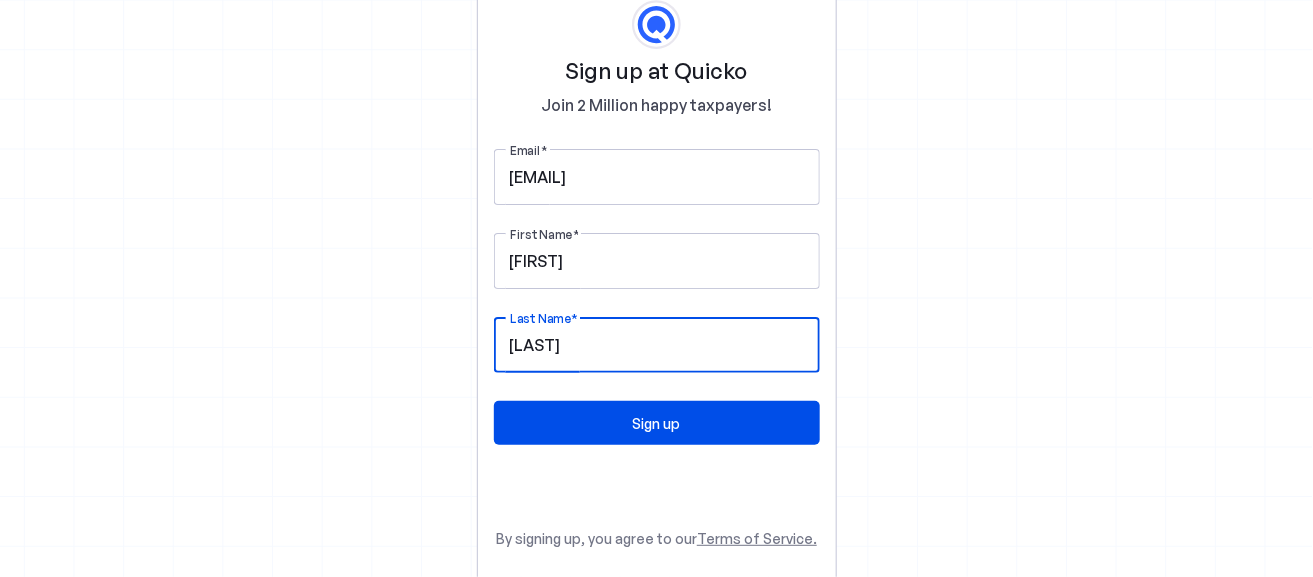 type on "Chander" 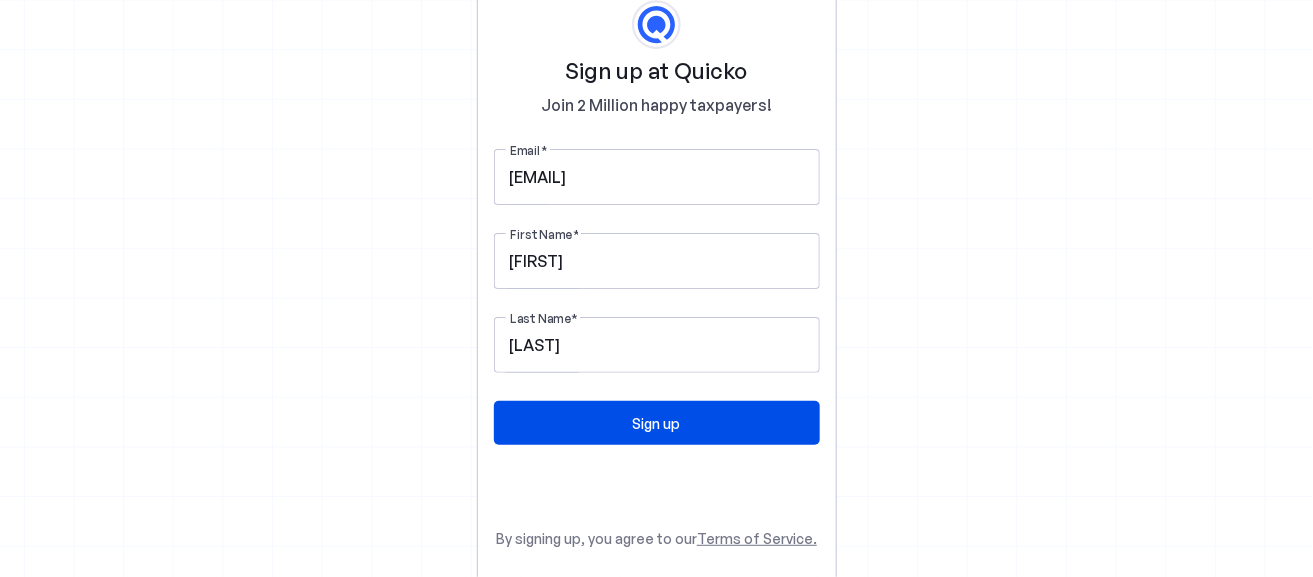 click on "Sign up at Quicko  Join 2 Million happy taxpayers!  Email surdham2006@yahoo.co.in First Name Jagdish Last Name Chander  Sign up  By signing up, you agree to our  Terms of Service. Already have an account?  Sign in" at bounding box center (656, 288) 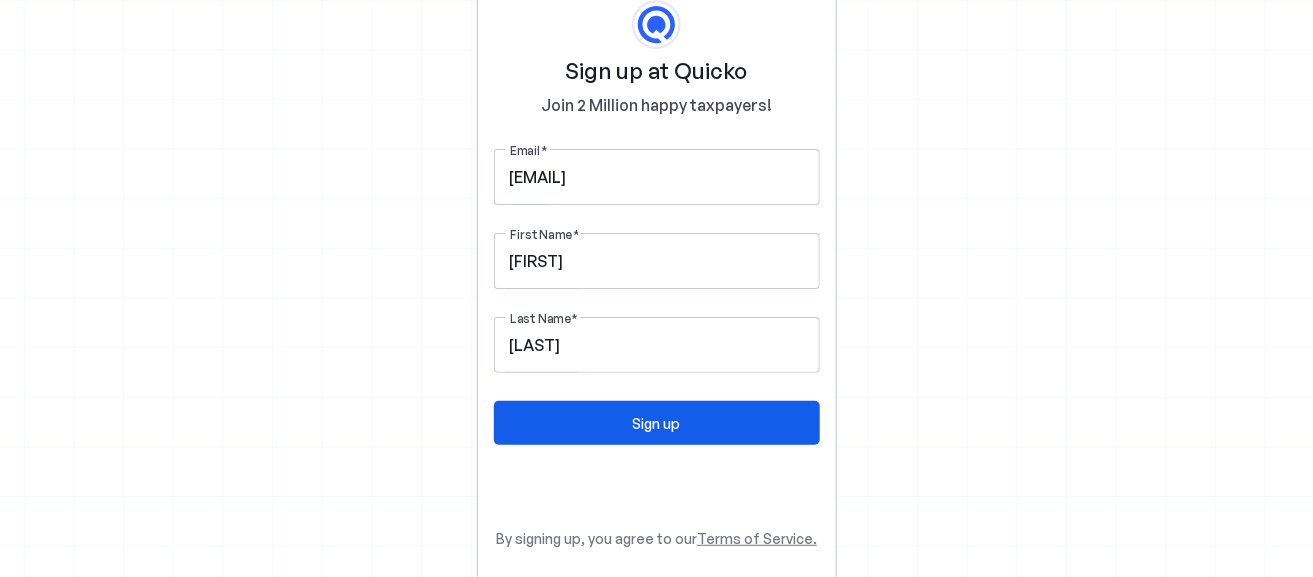click on "Sign up" at bounding box center [657, 423] 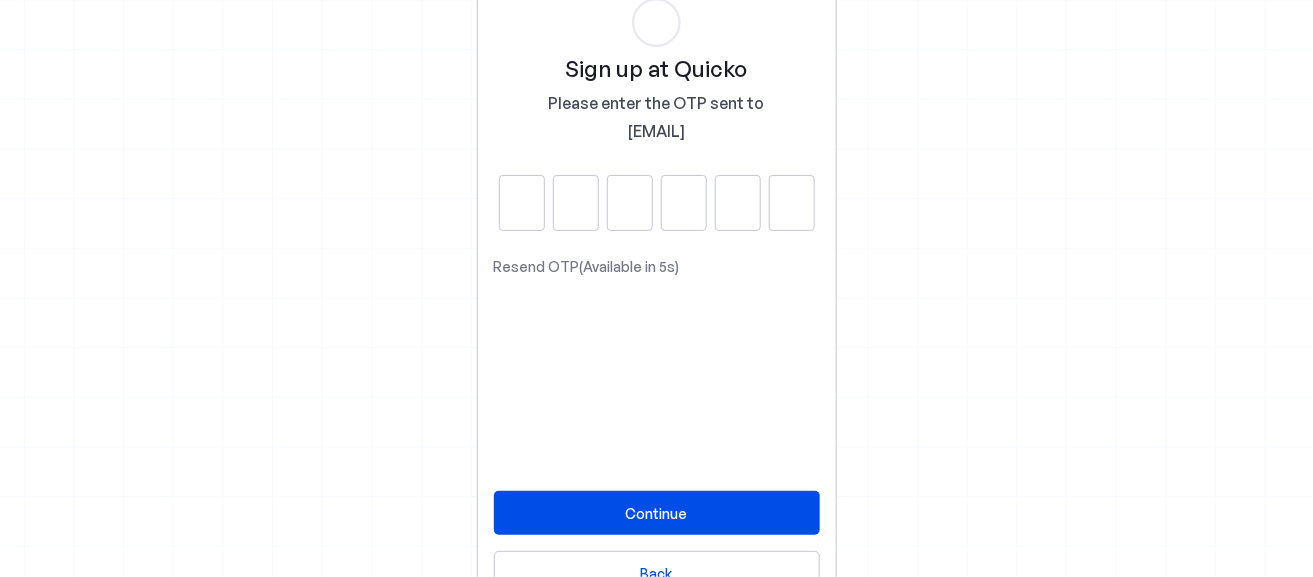 click at bounding box center [522, 203] 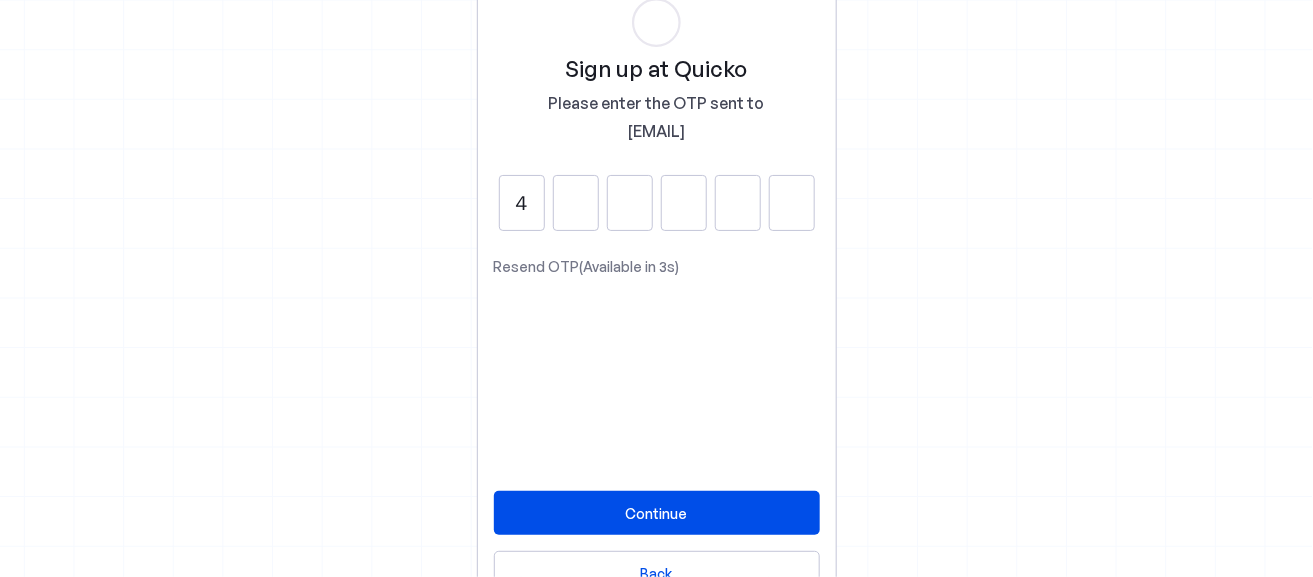 type on "4" 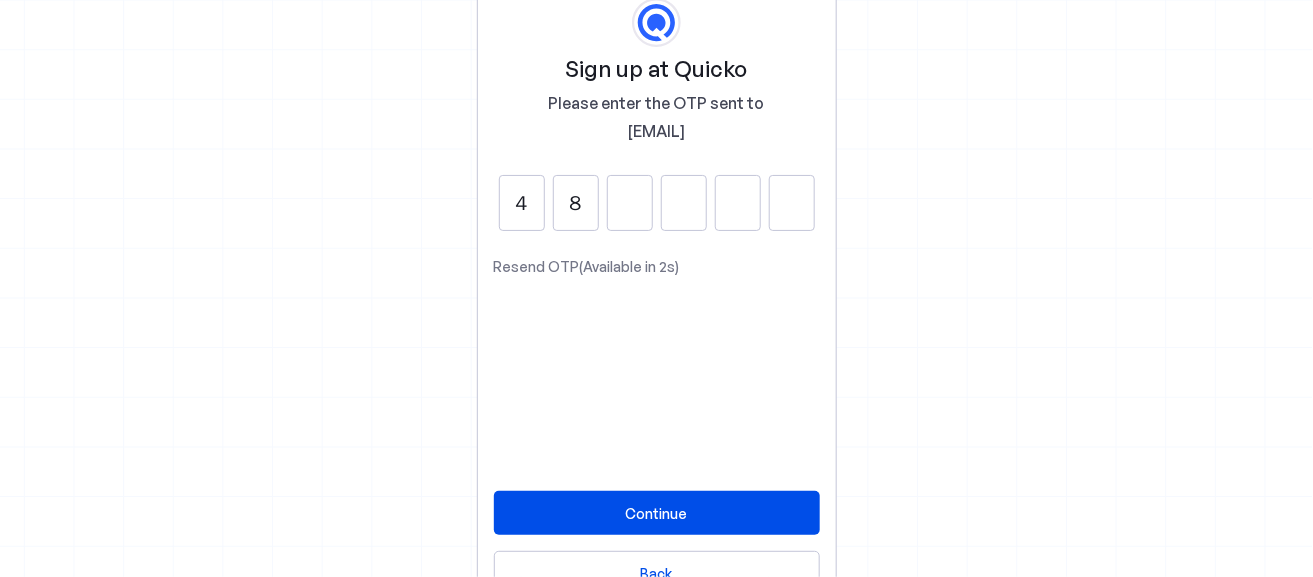 type on "8" 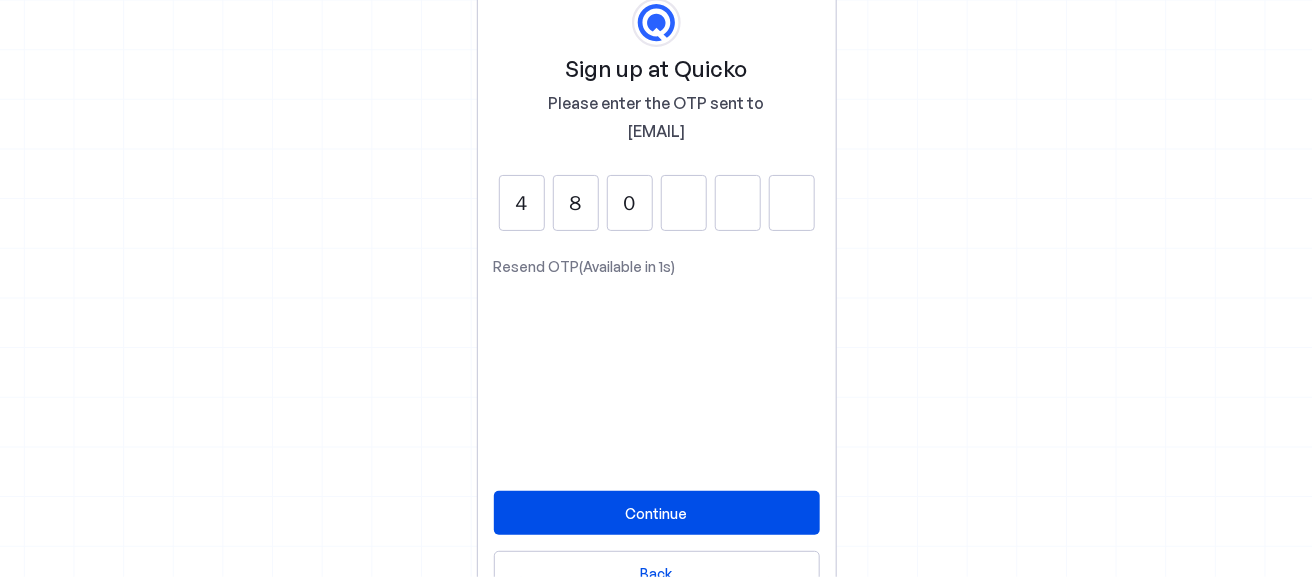 type on "0" 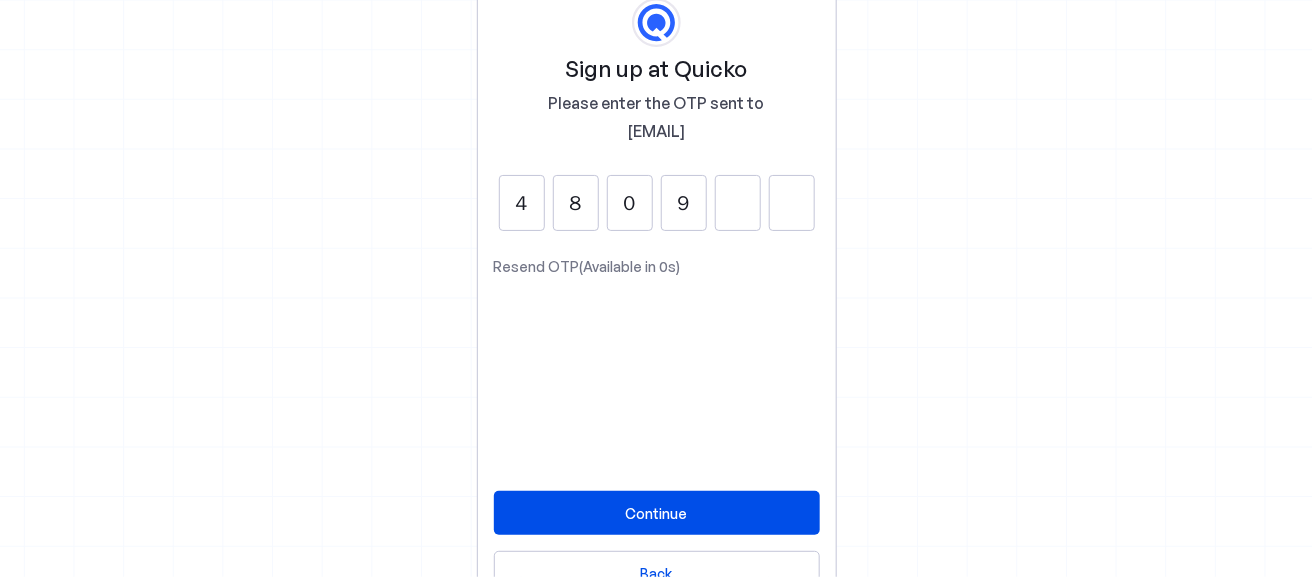 type on "9" 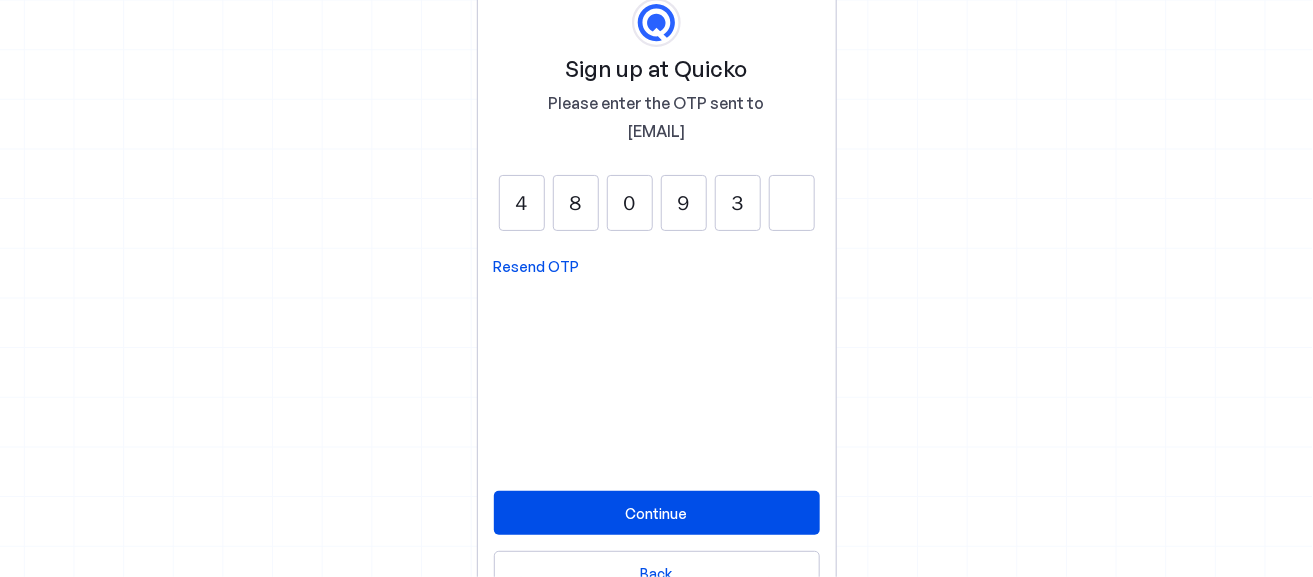 type on "3" 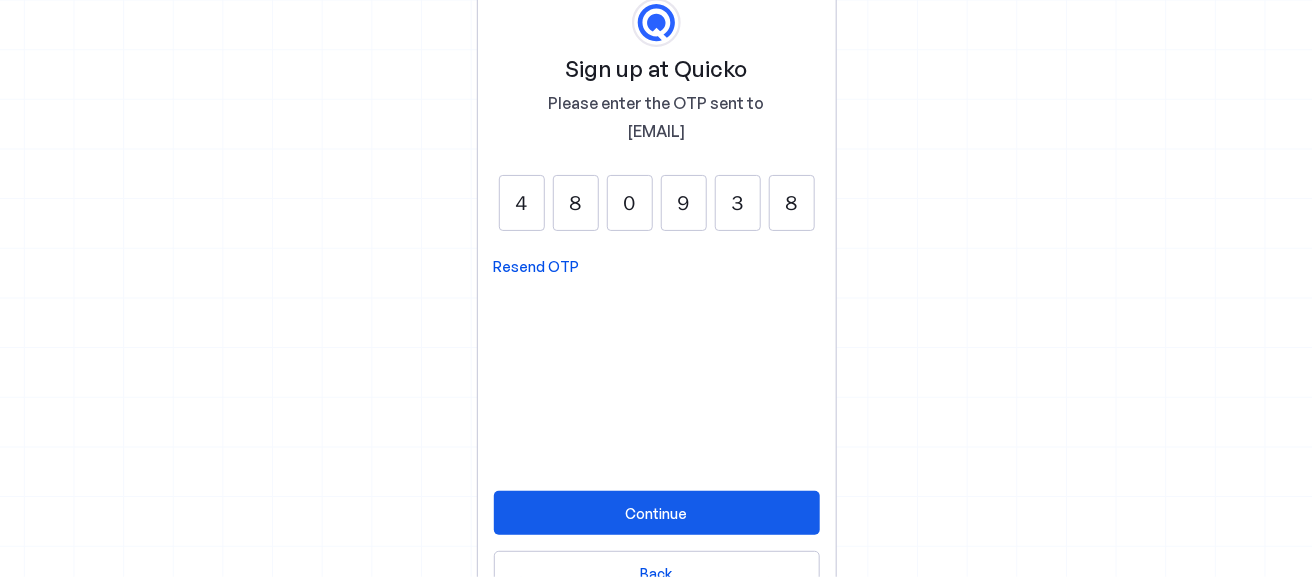 type on "8" 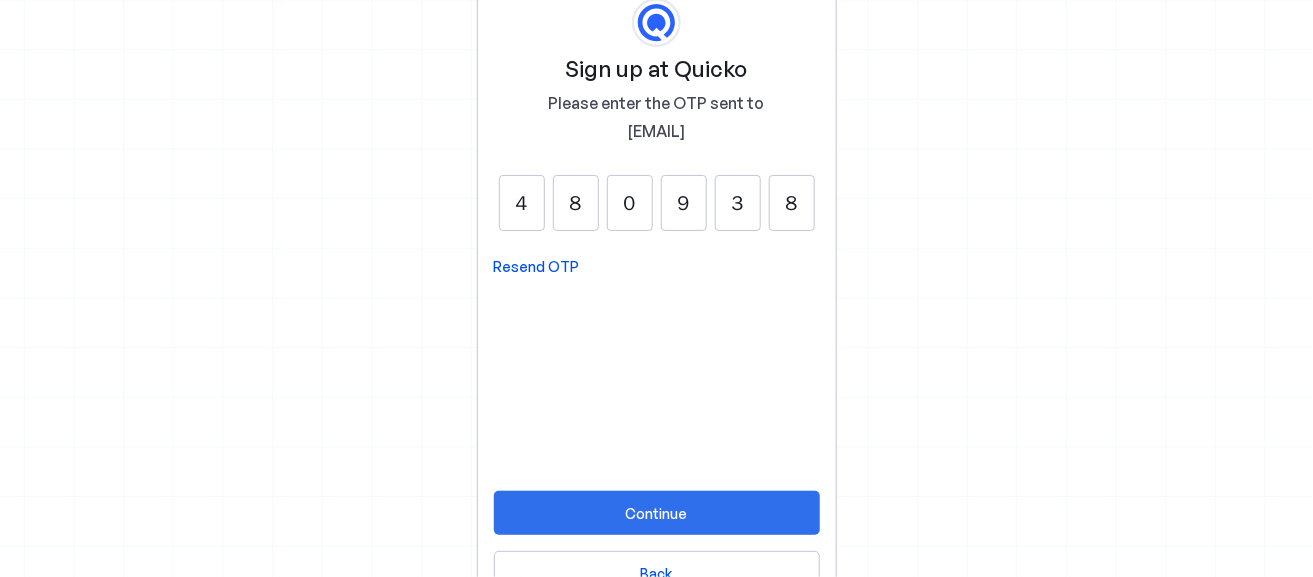 click on "Continue" at bounding box center [657, 513] 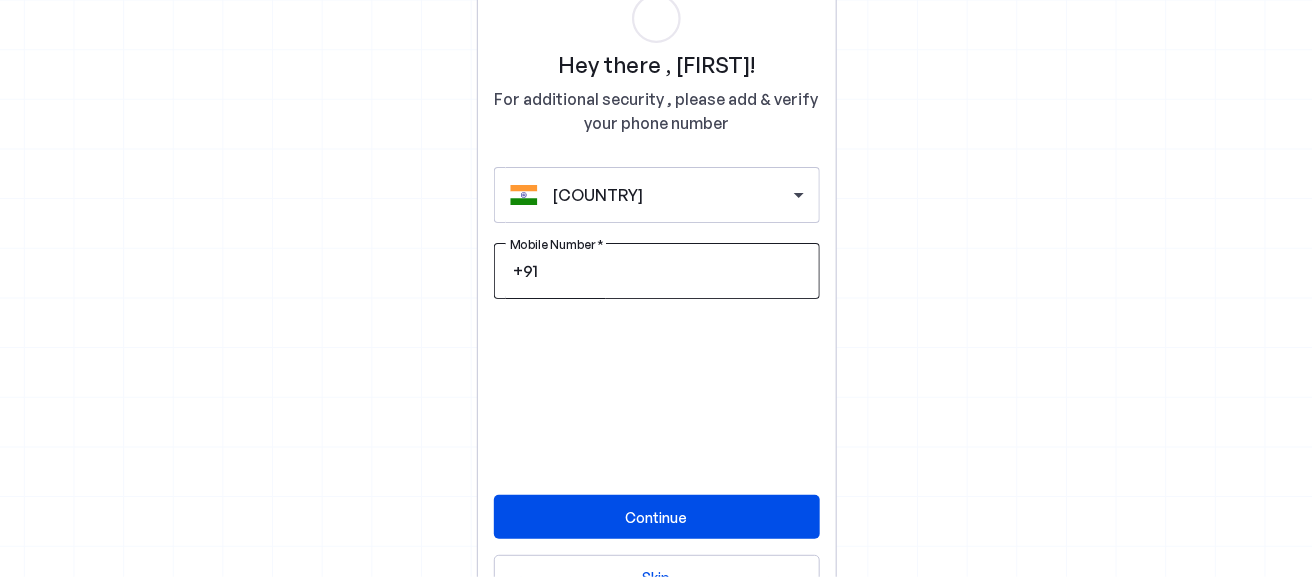 click on "Mobile Number" at bounding box center [673, 271] 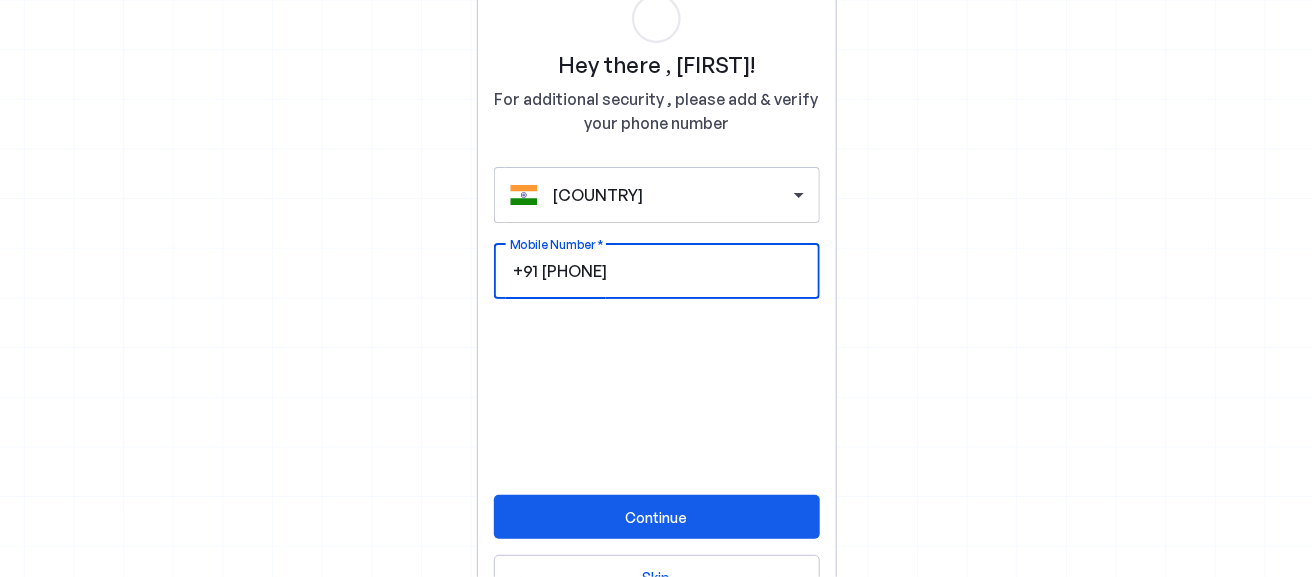 type on "8295107880" 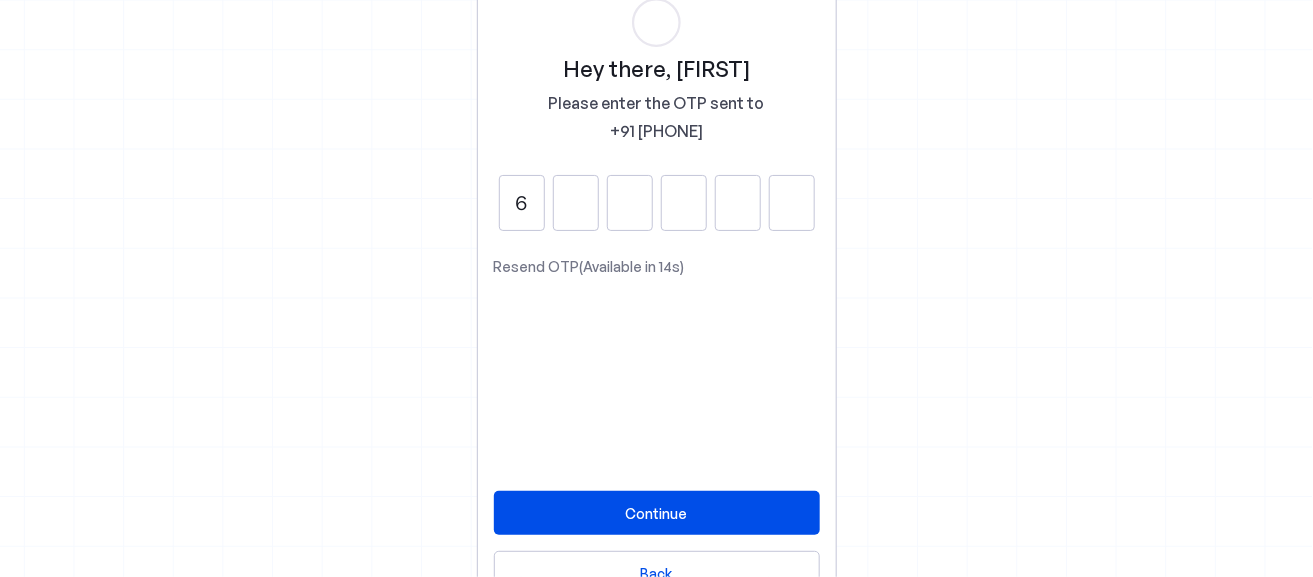 type on "6" 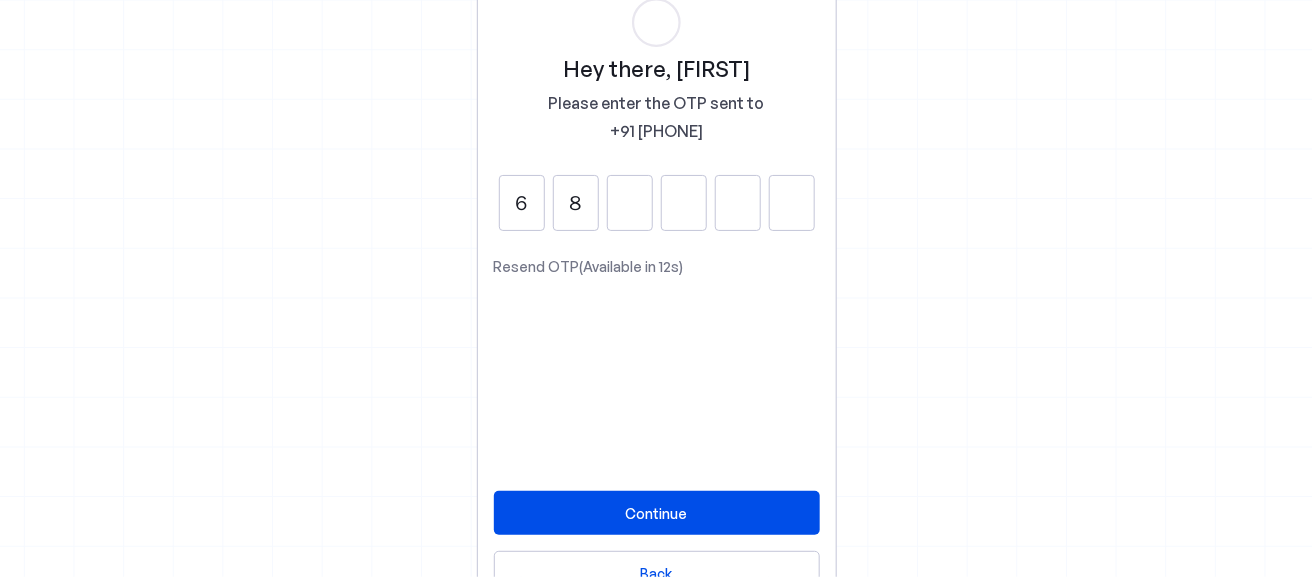 type on "8" 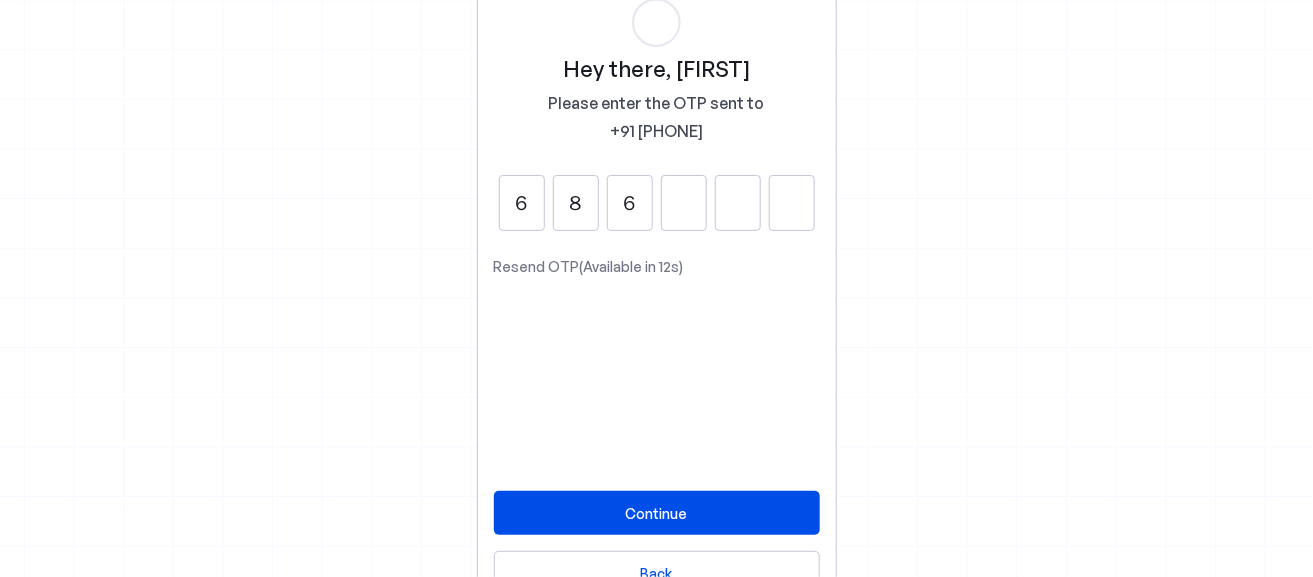 type on "6" 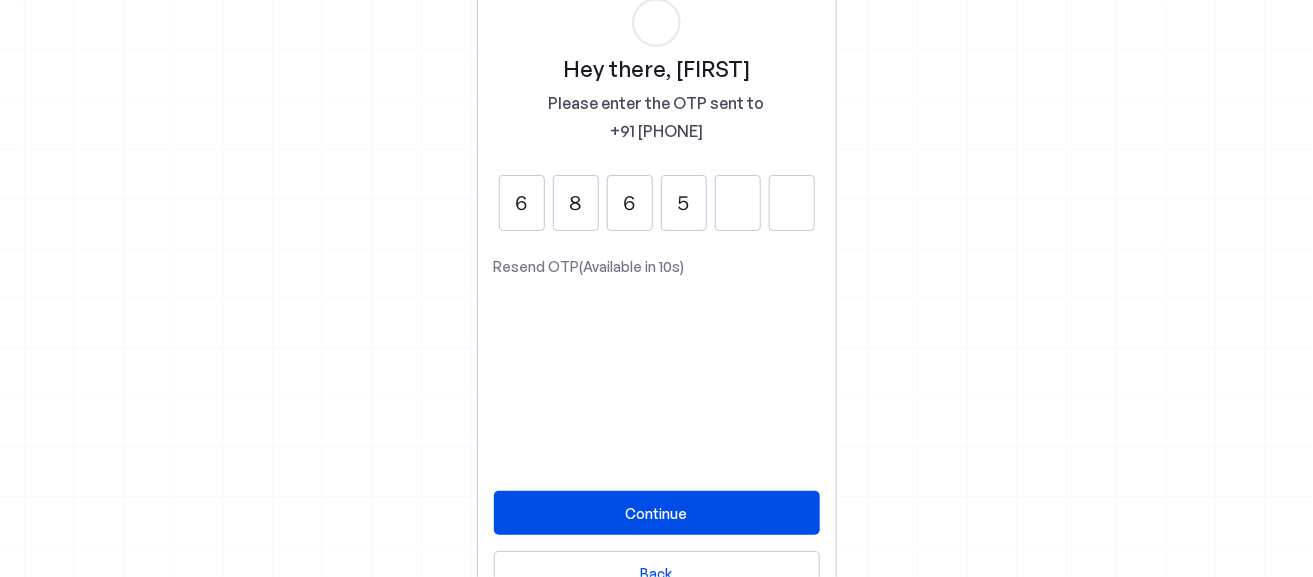 type on "5" 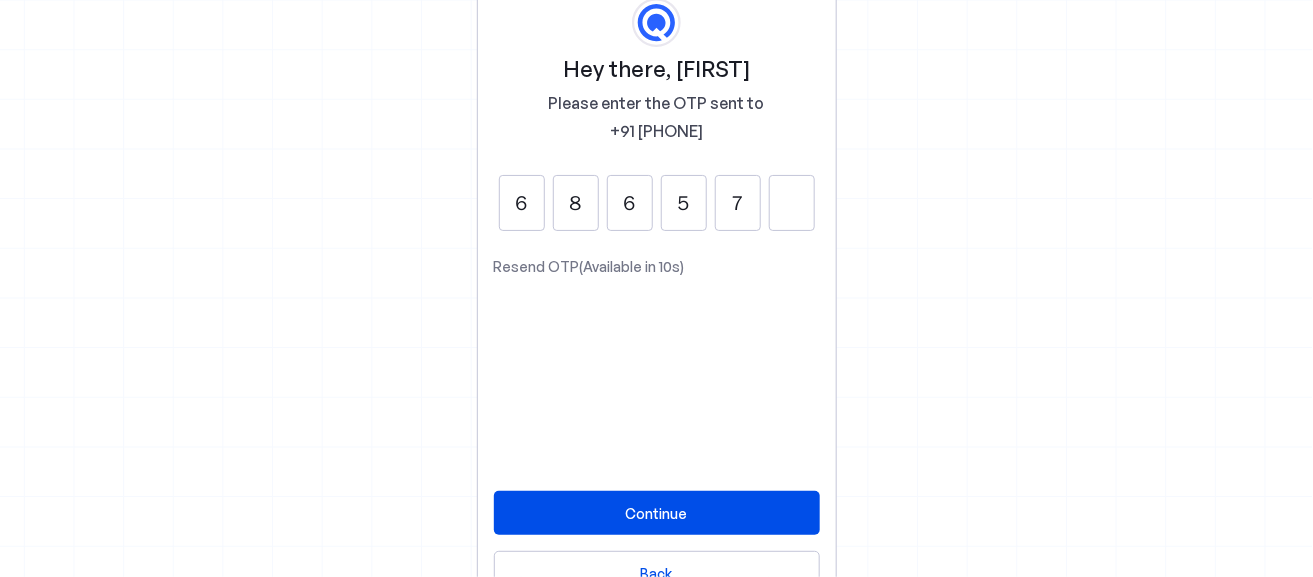 type on "7" 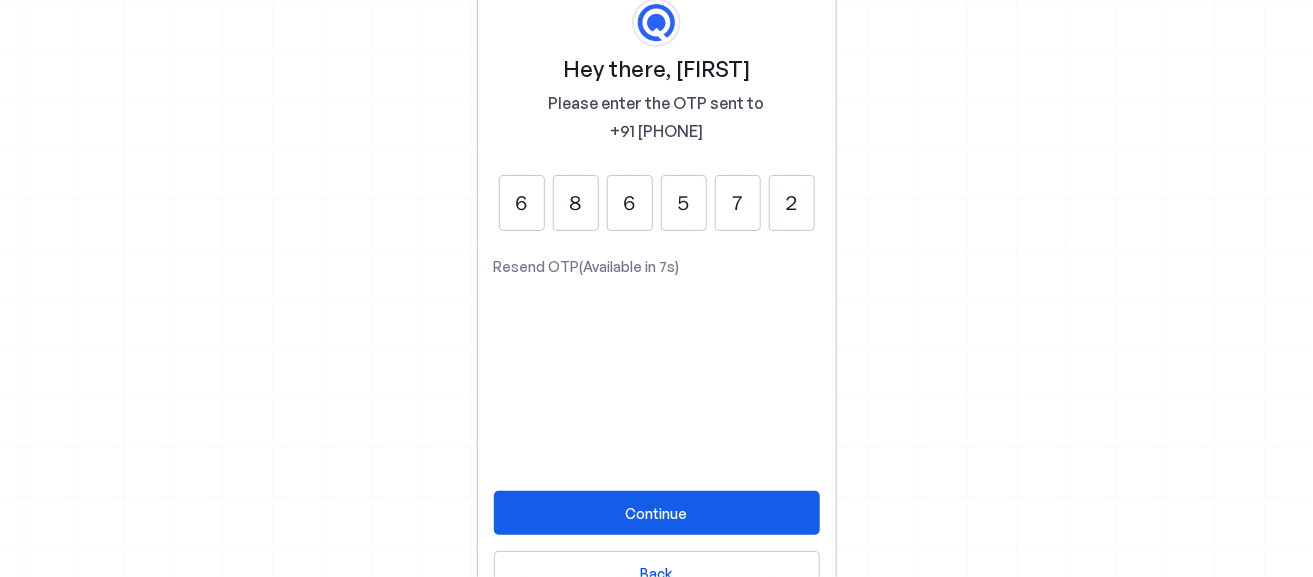 type on "2" 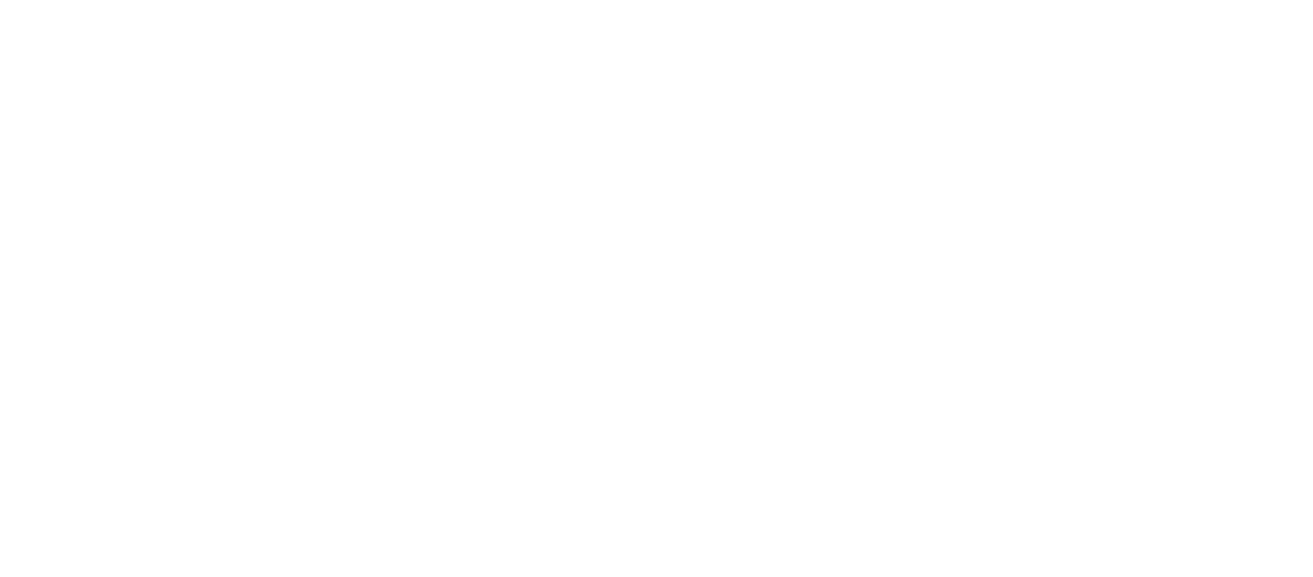 scroll, scrollTop: 0, scrollLeft: 0, axis: both 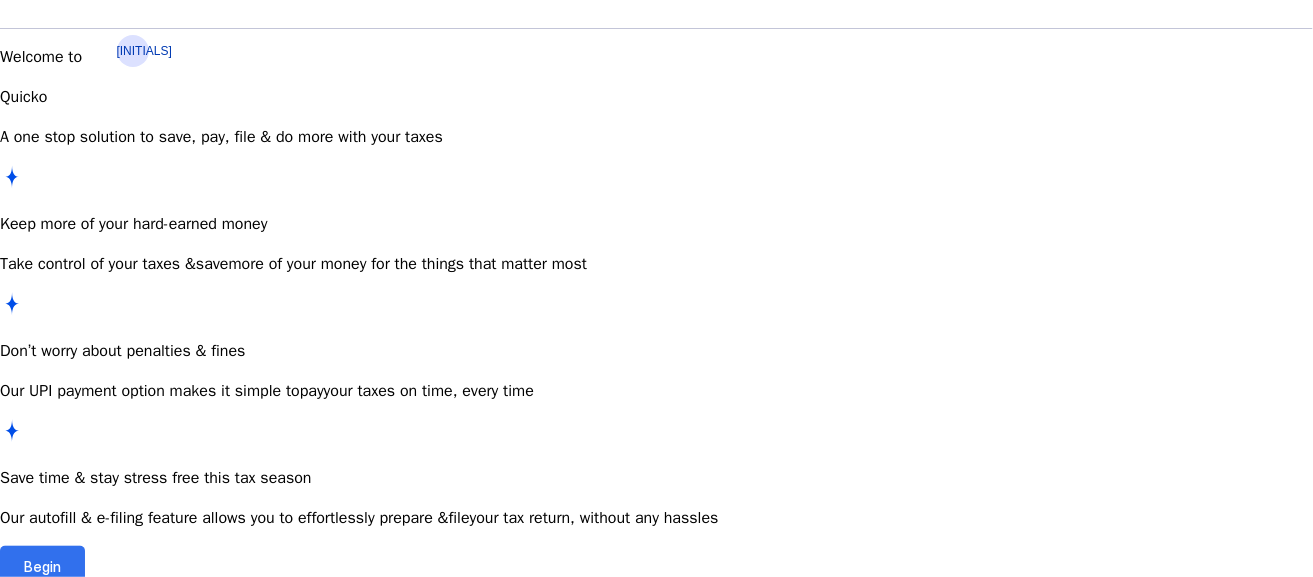 click at bounding box center (42, 566) 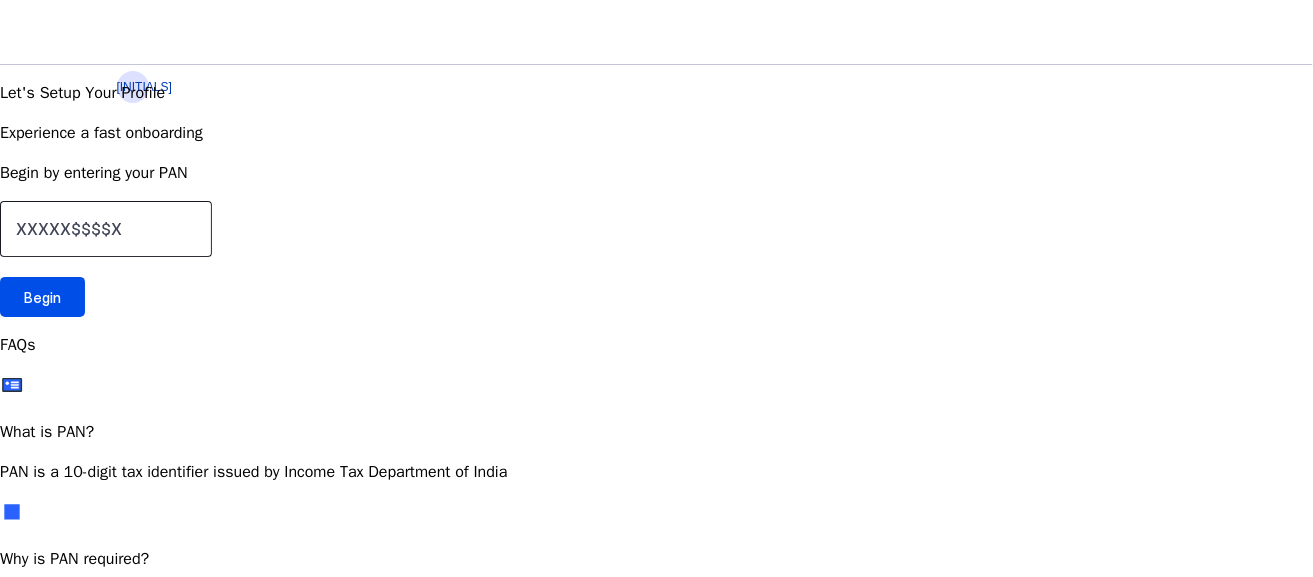 click at bounding box center (106, 229) 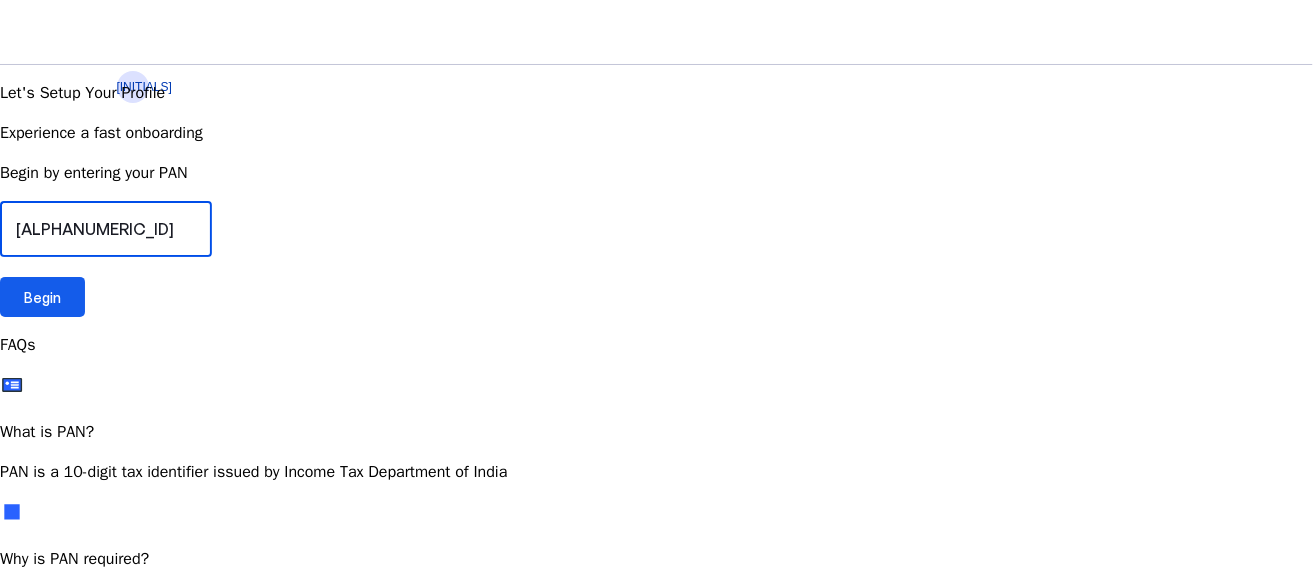 type on "[ALPHANUMERIC_ID]" 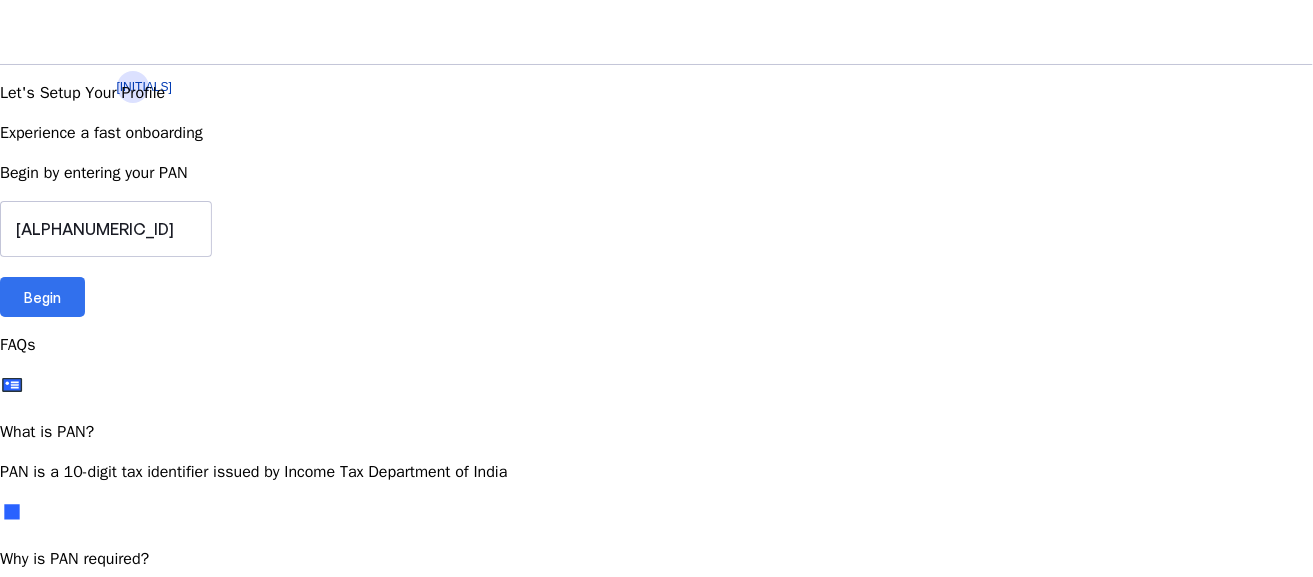 click on "Begin" at bounding box center [42, 297] 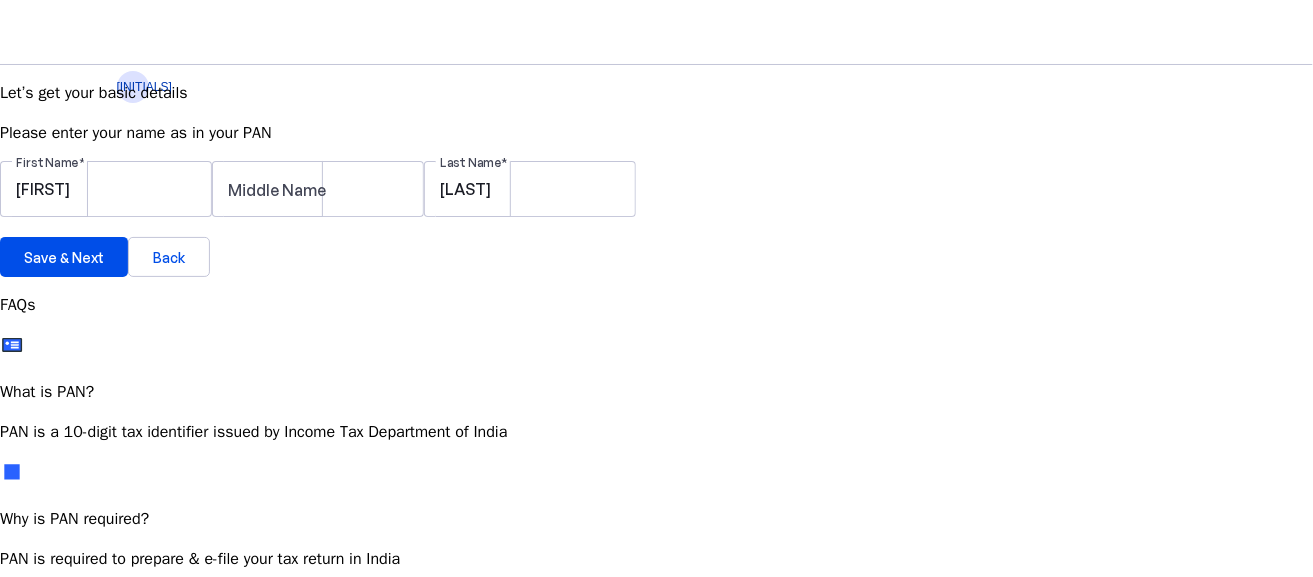 scroll, scrollTop: 19, scrollLeft: 0, axis: vertical 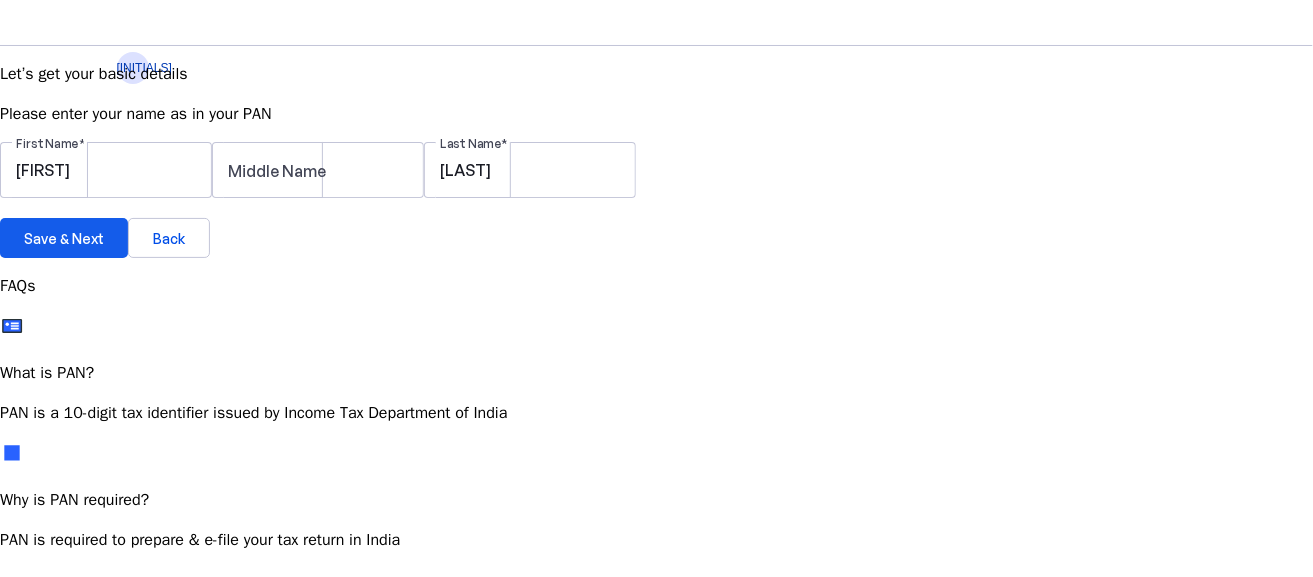 click on "Save & Next" at bounding box center (64, 238) 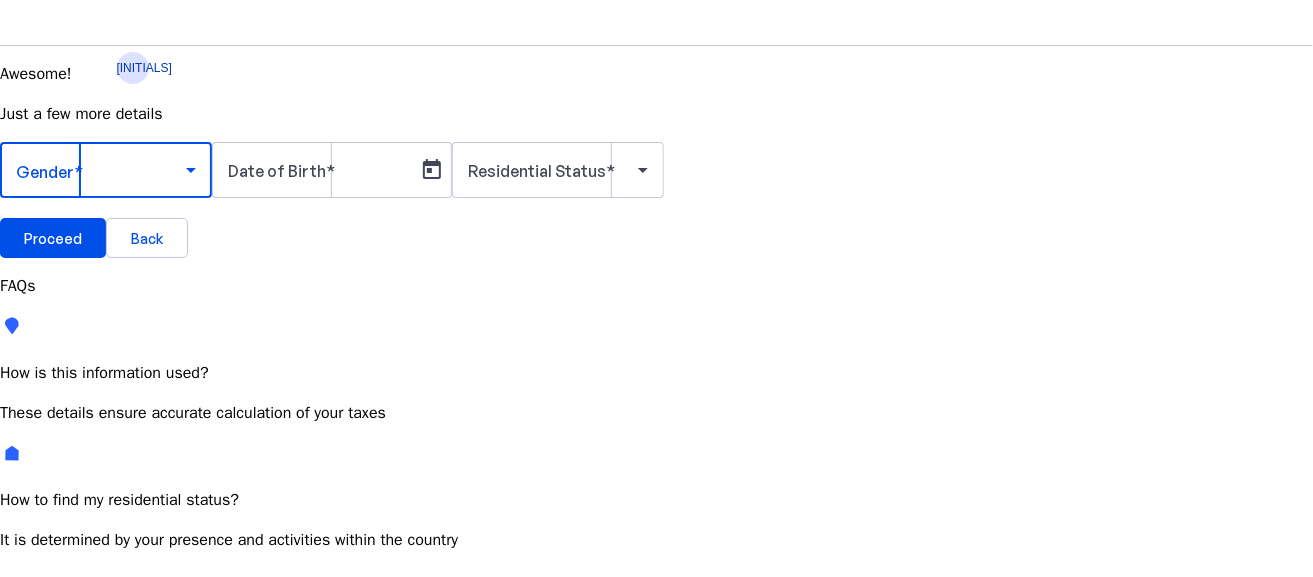 click at bounding box center [191, 170] 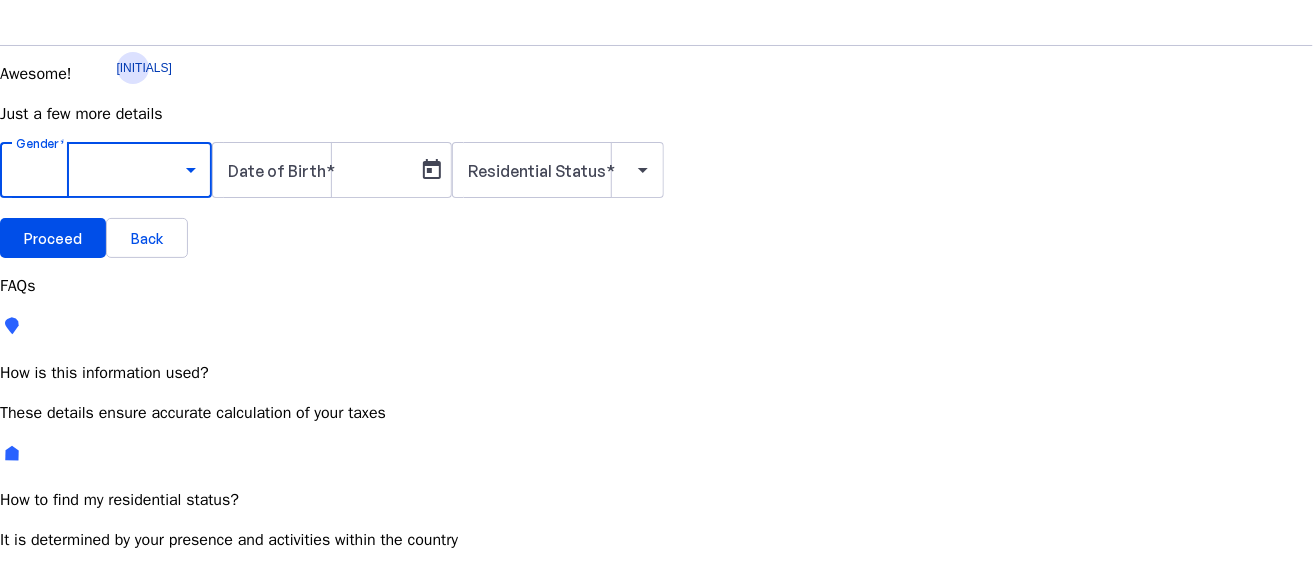 click on "Male" at bounding box center (154, 727) 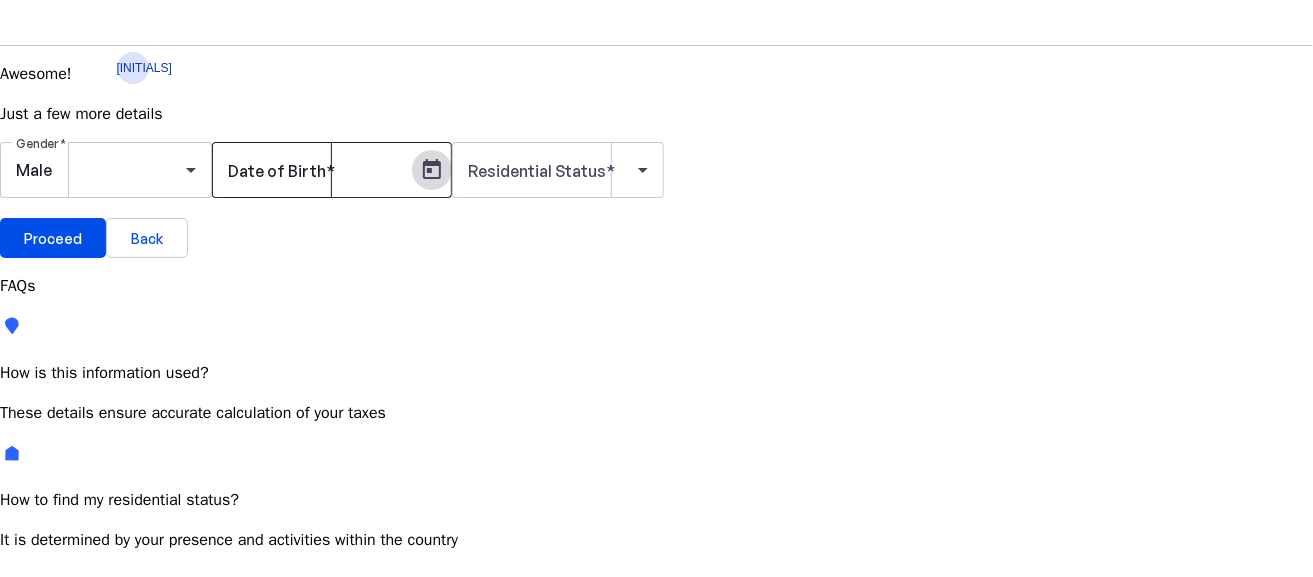 click at bounding box center (432, 170) 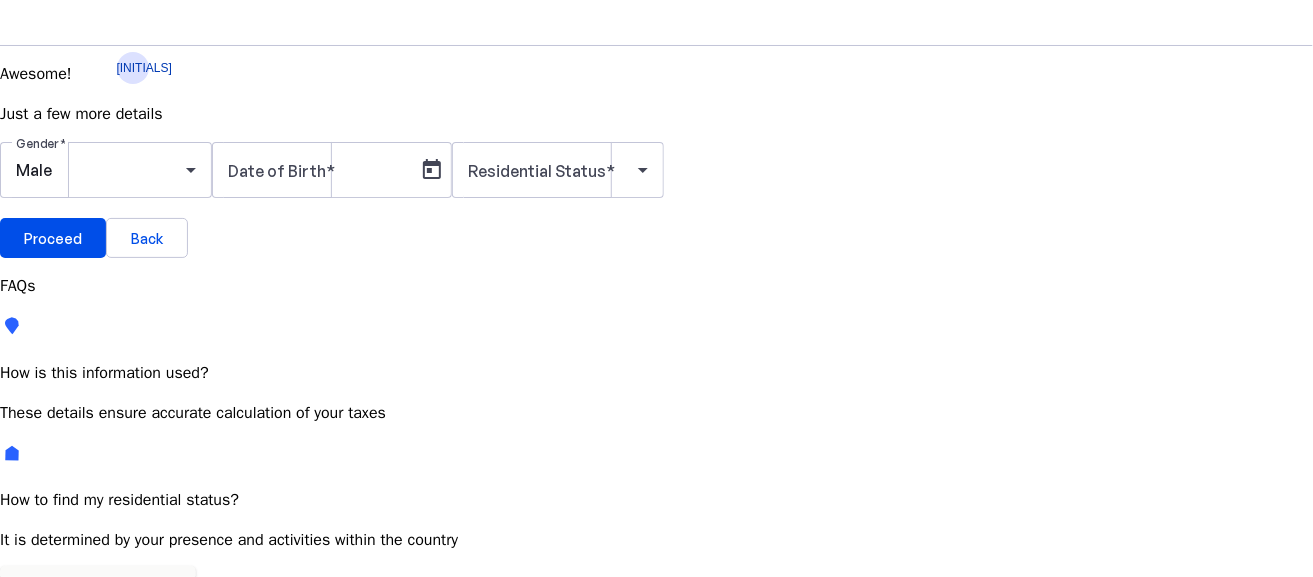 click on "5" at bounding box center [590, 981] 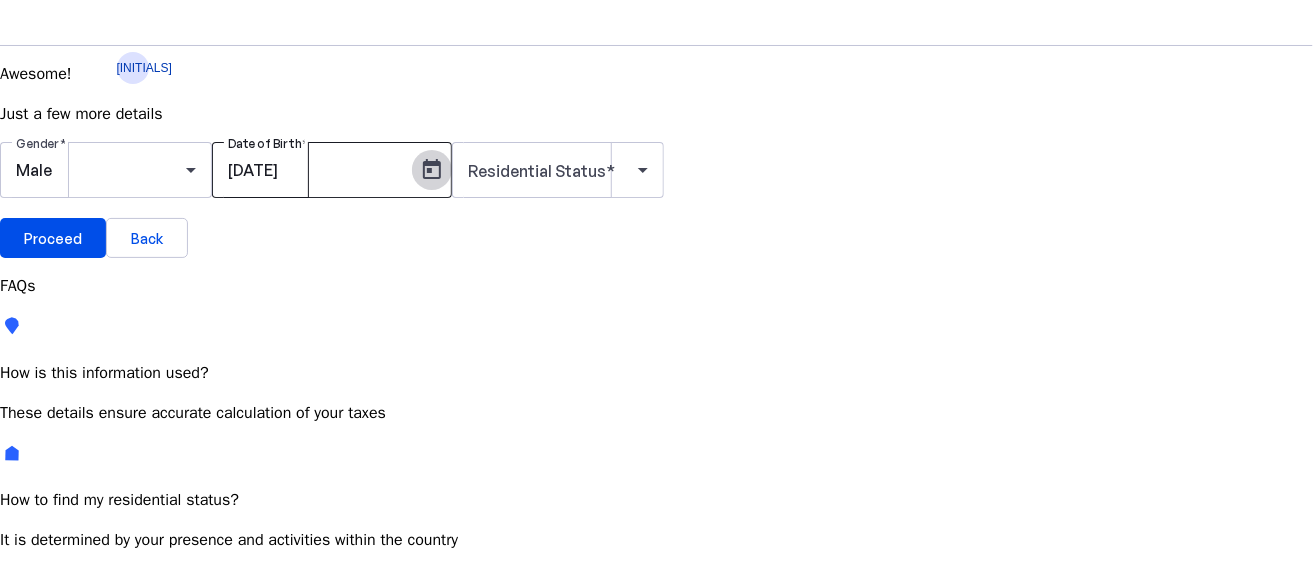 click at bounding box center (432, 170) 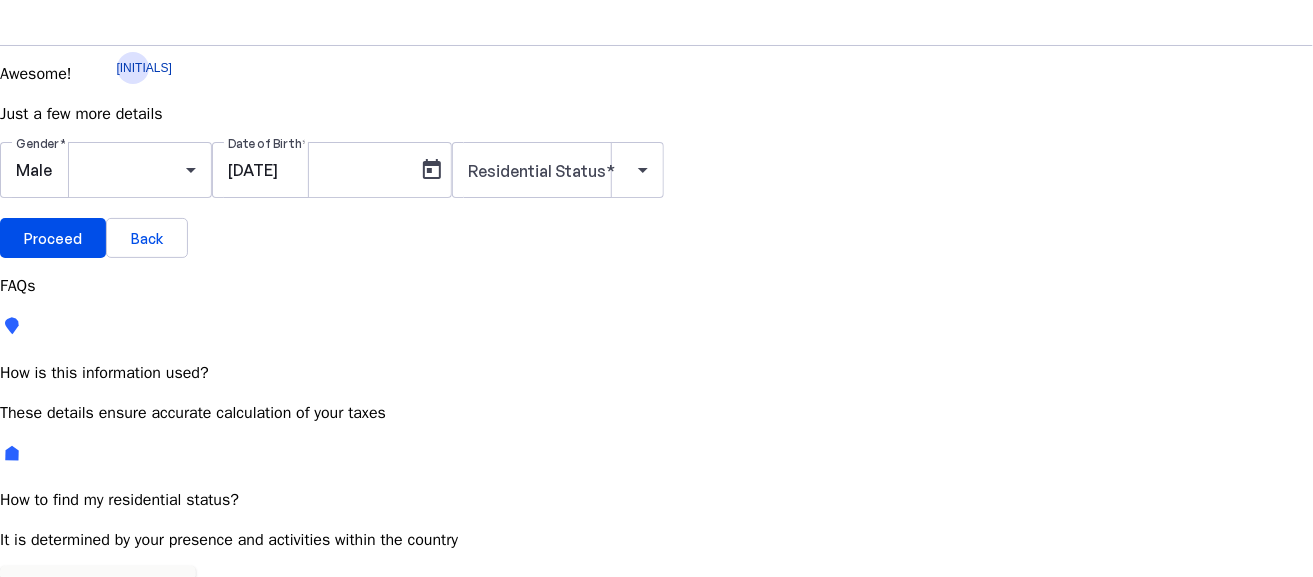 click at bounding box center [171, 747] 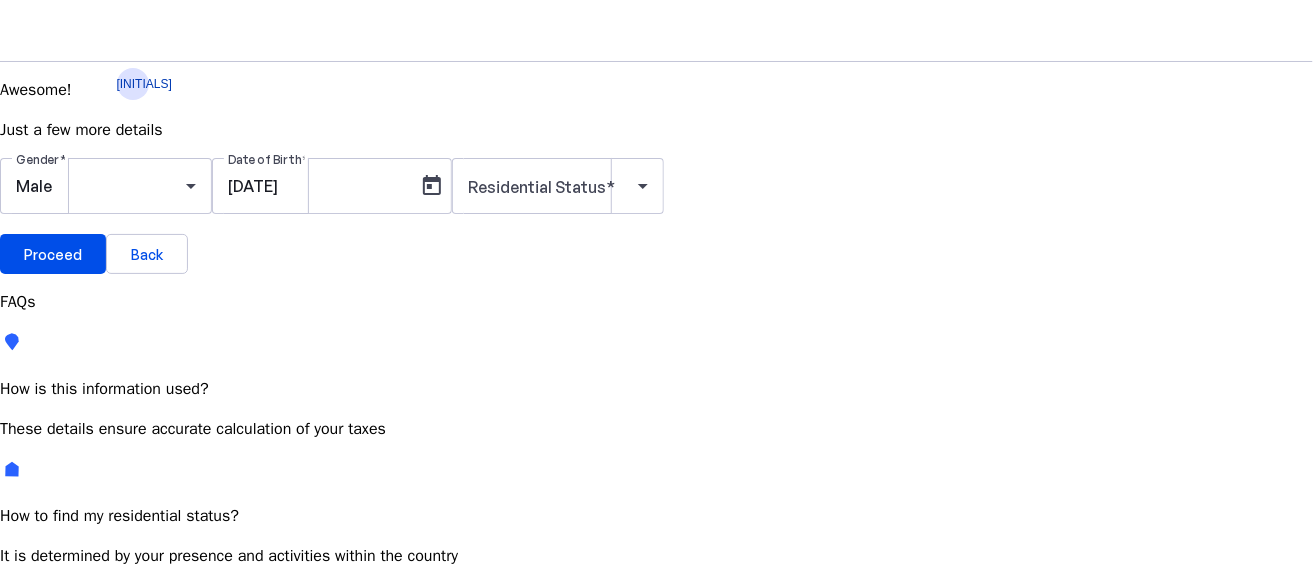 scroll, scrollTop: 0, scrollLeft: 0, axis: both 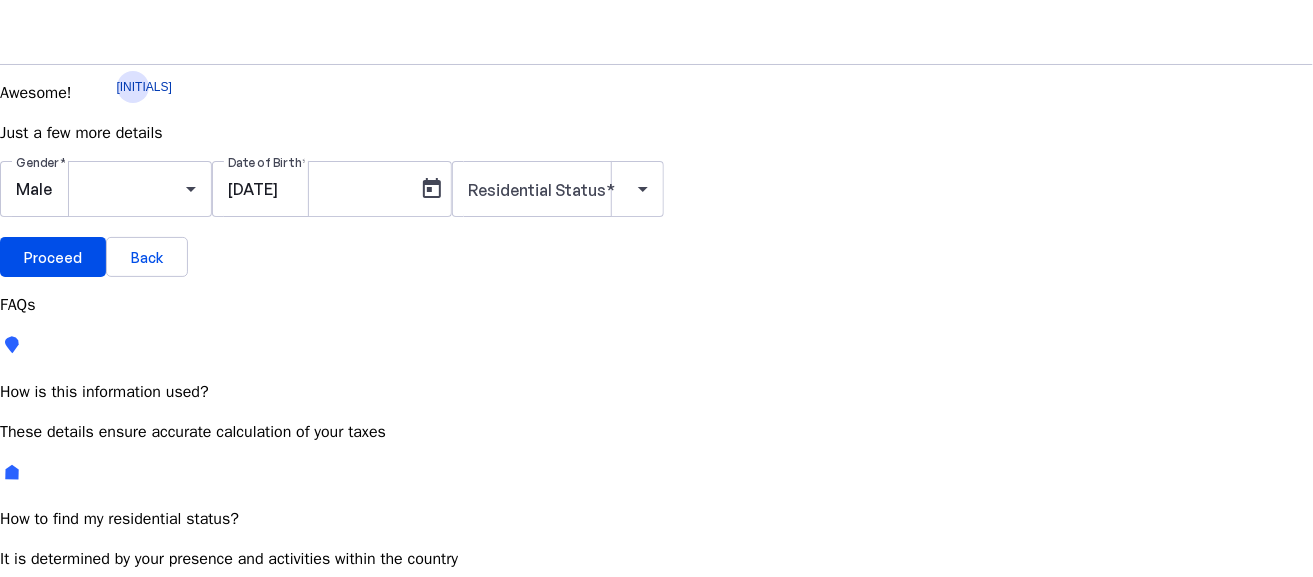 click at bounding box center [231, 756] 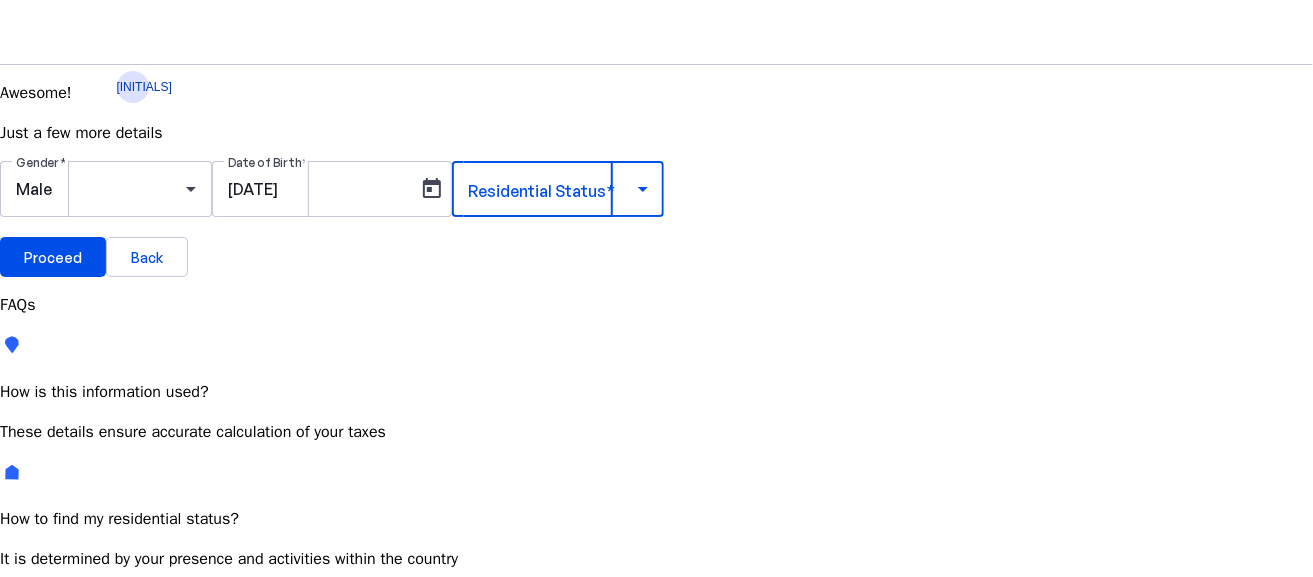 click at bounding box center [643, 189] 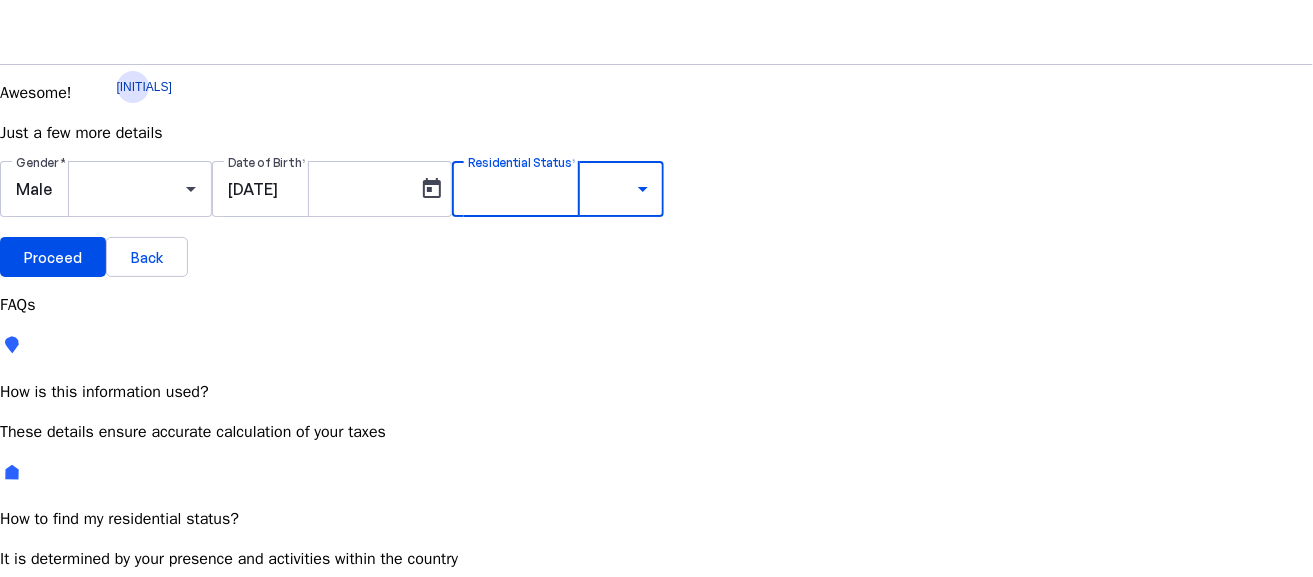 click on "Non Resident" at bounding box center (66, 890) 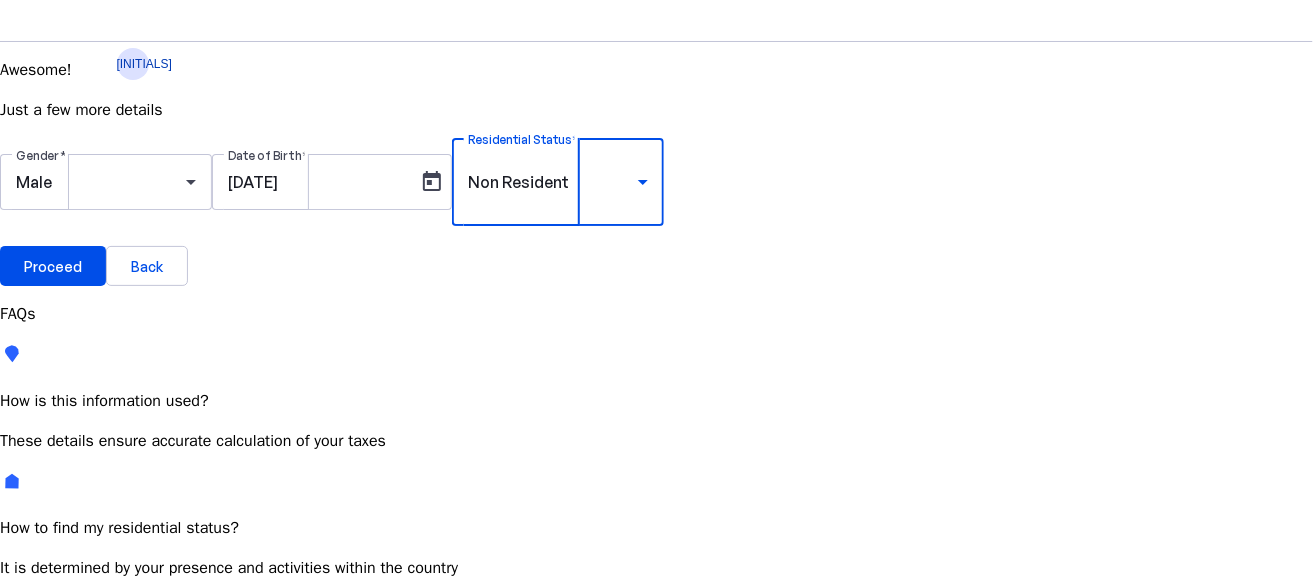 scroll, scrollTop: 24, scrollLeft: 0, axis: vertical 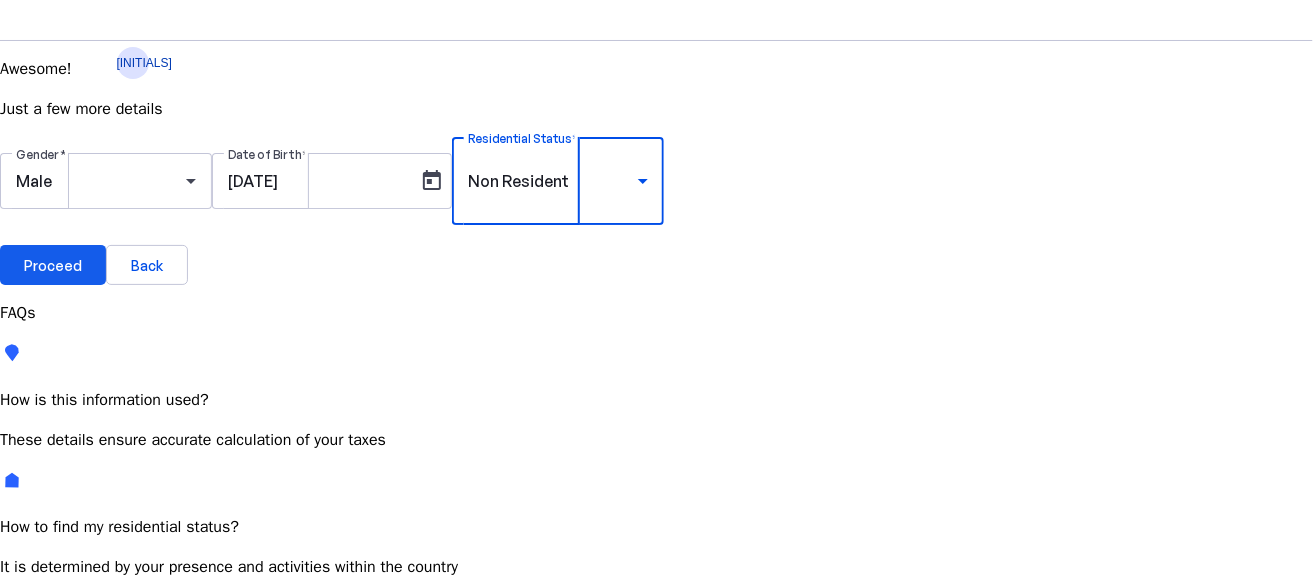 click at bounding box center [53, 265] 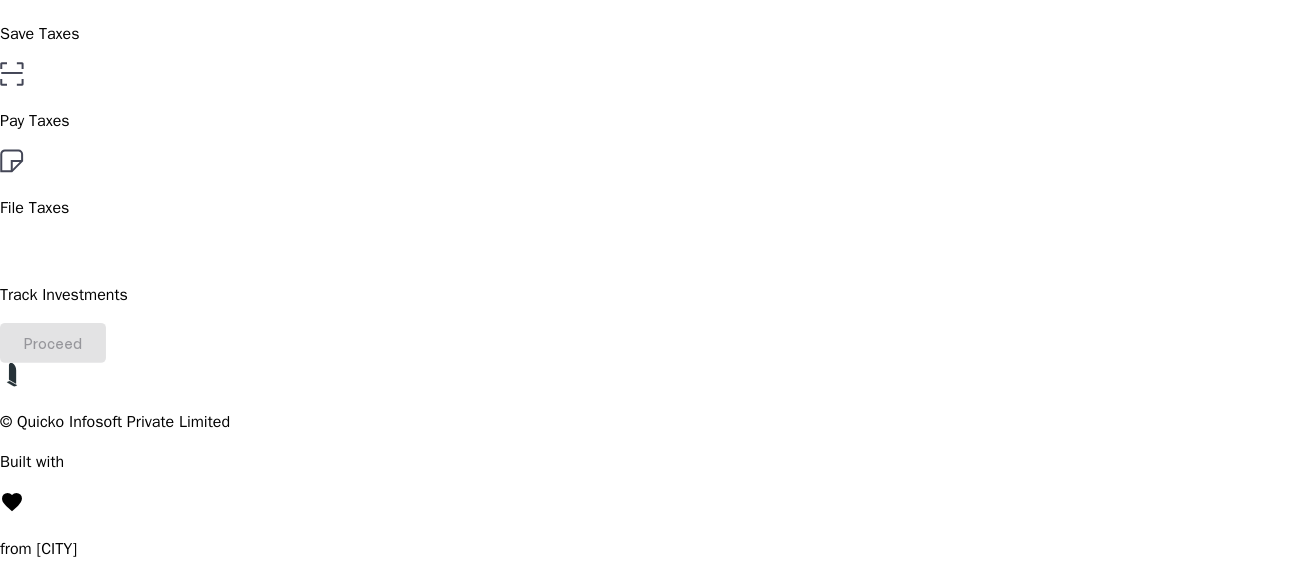 scroll, scrollTop: 0, scrollLeft: 0, axis: both 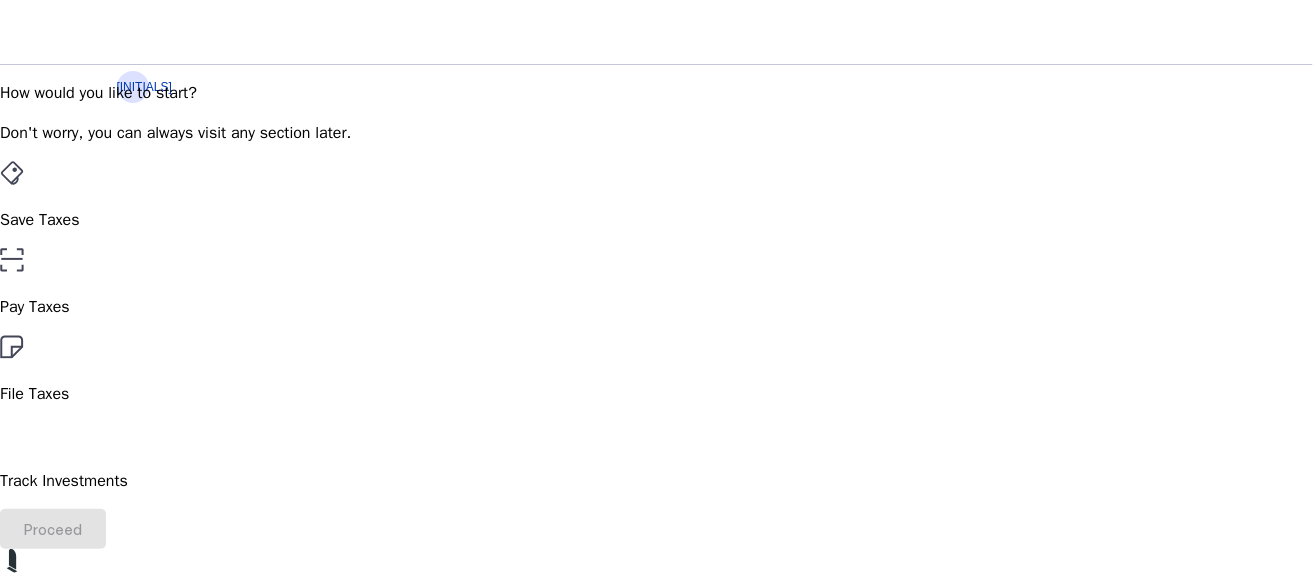 click on "Save Taxes" at bounding box center (656, 220) 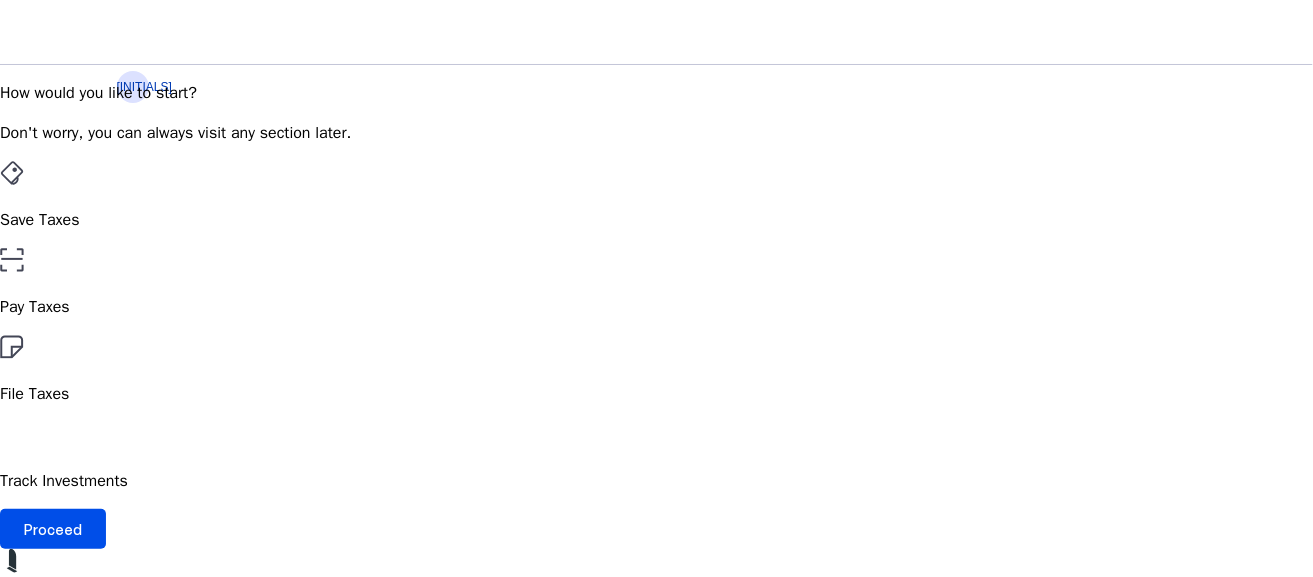 click on "Save Taxes" at bounding box center [656, 220] 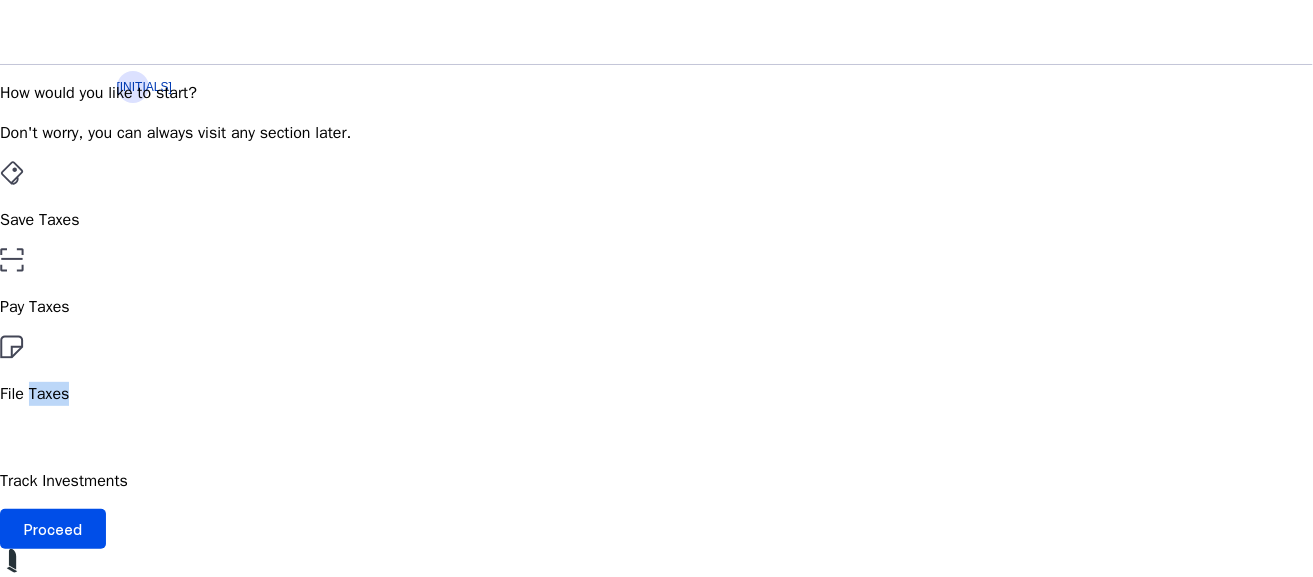 click on "File Taxes" at bounding box center [656, 394] 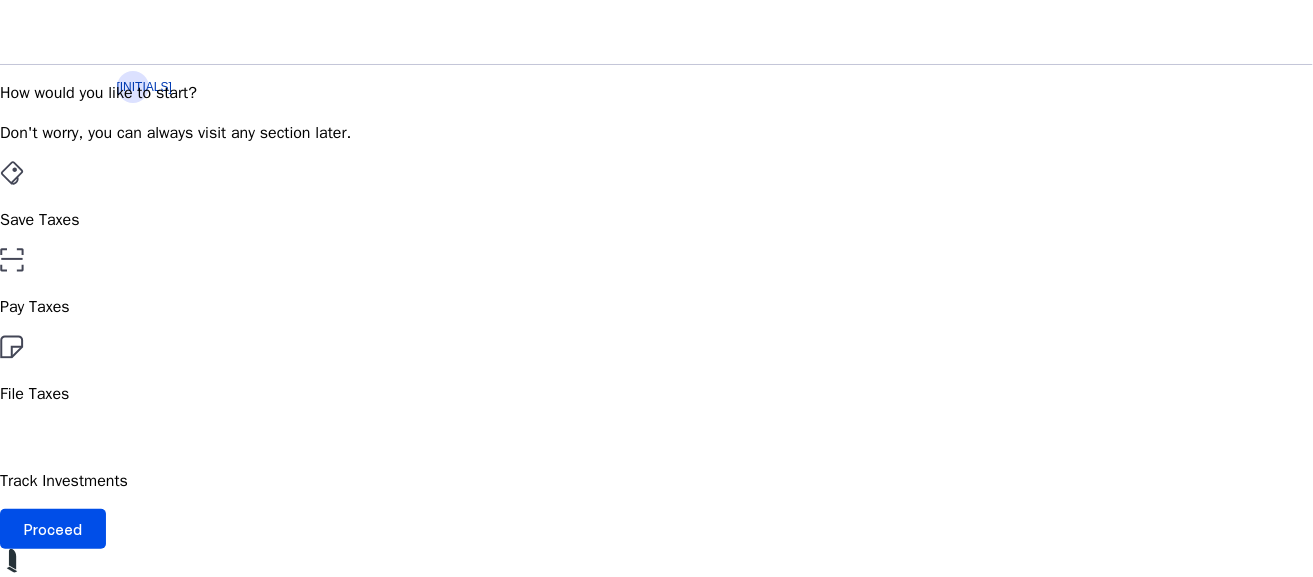 click on "File Taxes" at bounding box center [656, 394] 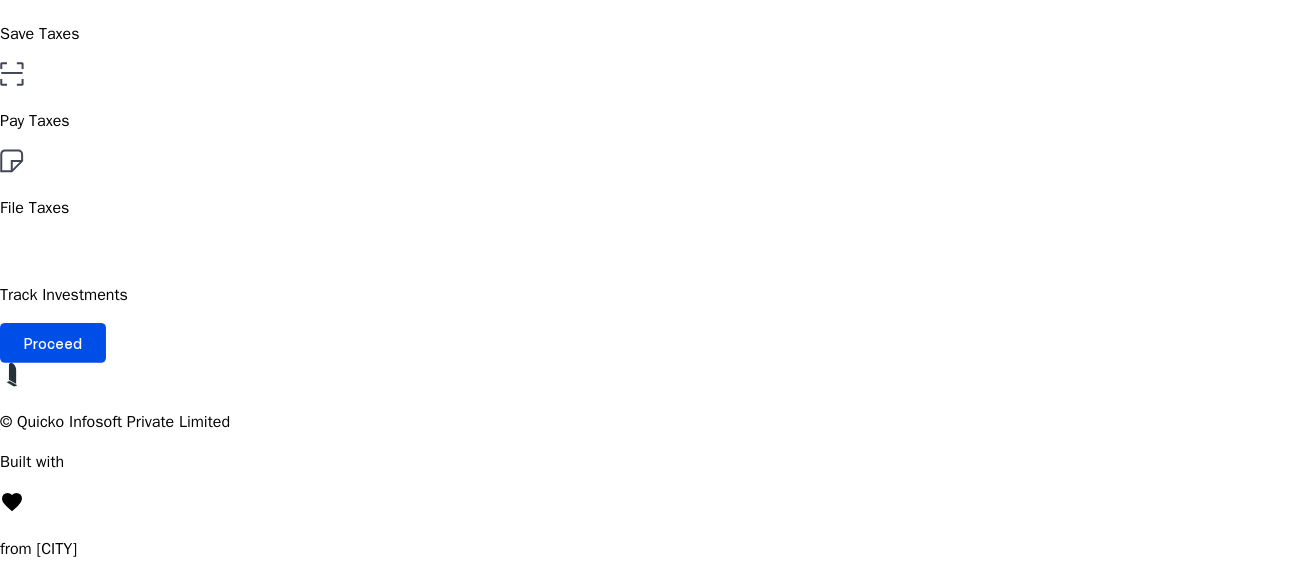 click on "Save Taxes" at bounding box center (656, 34) 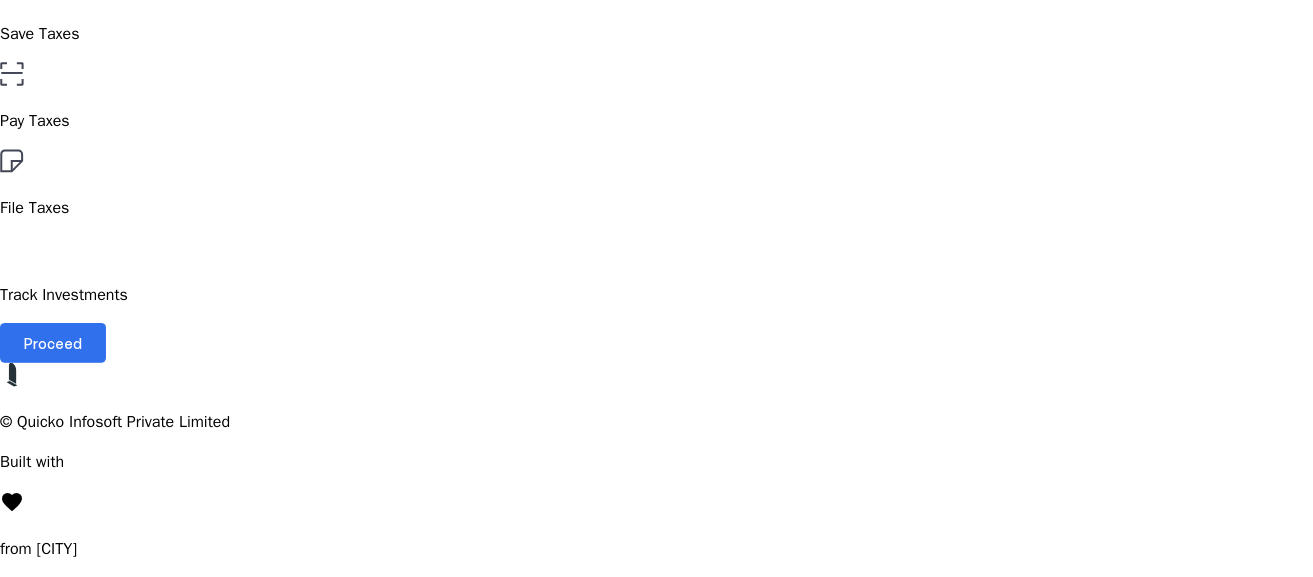 click on "Proceed" at bounding box center [53, 343] 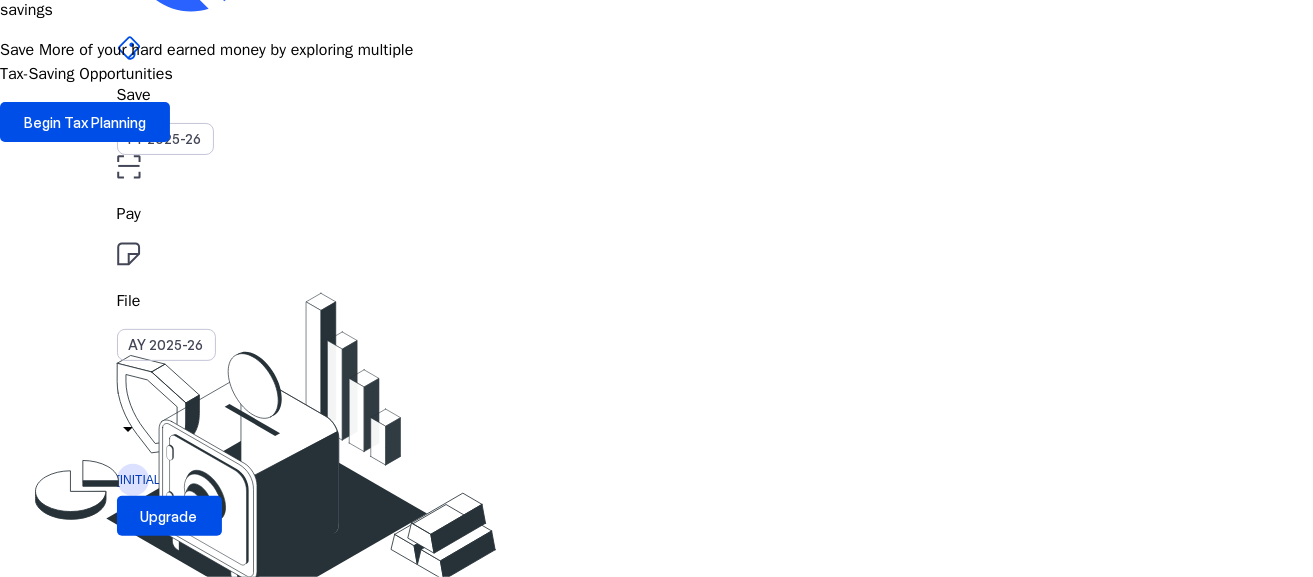 scroll, scrollTop: 0, scrollLeft: 0, axis: both 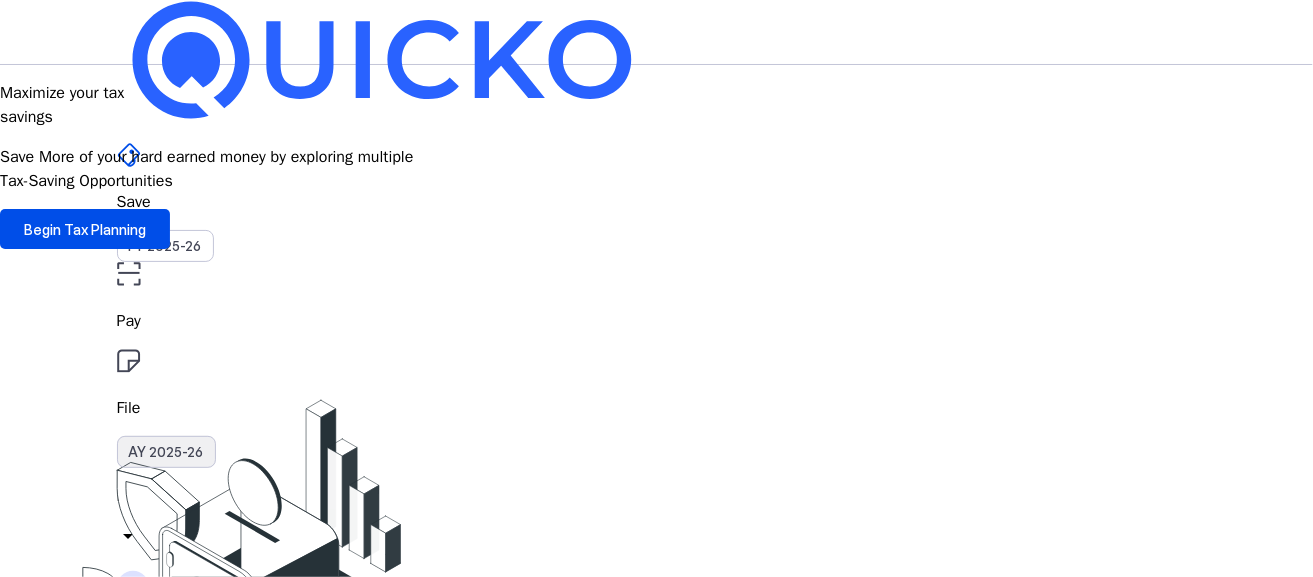 click on "AY 2025-26" at bounding box center (166, 452) 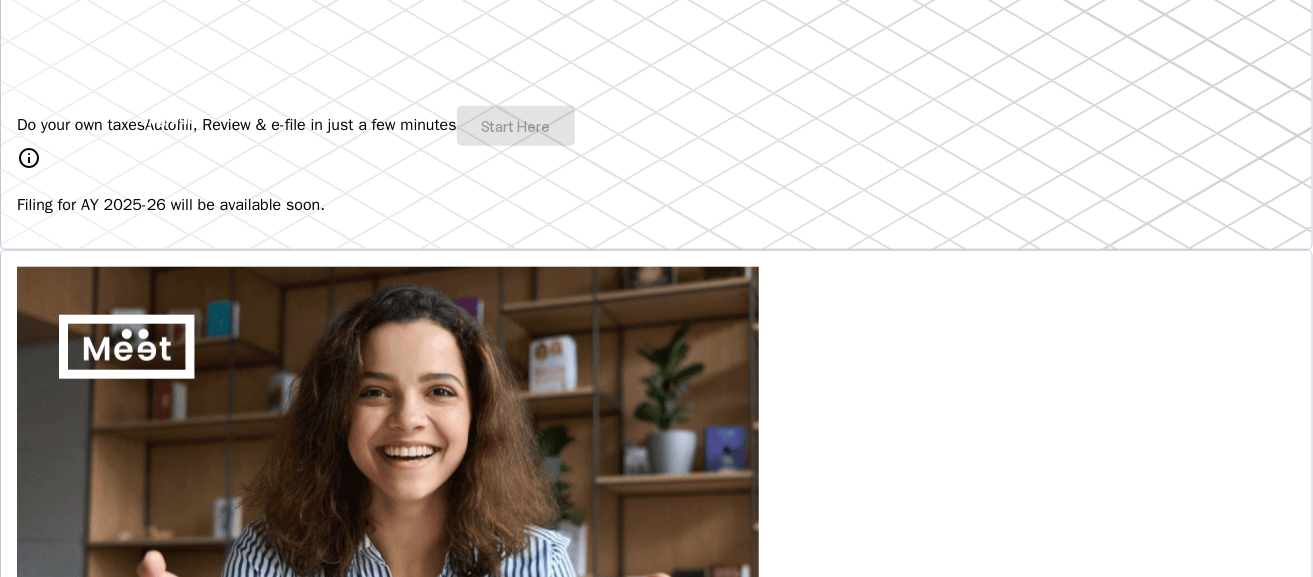 scroll, scrollTop: 0, scrollLeft: 0, axis: both 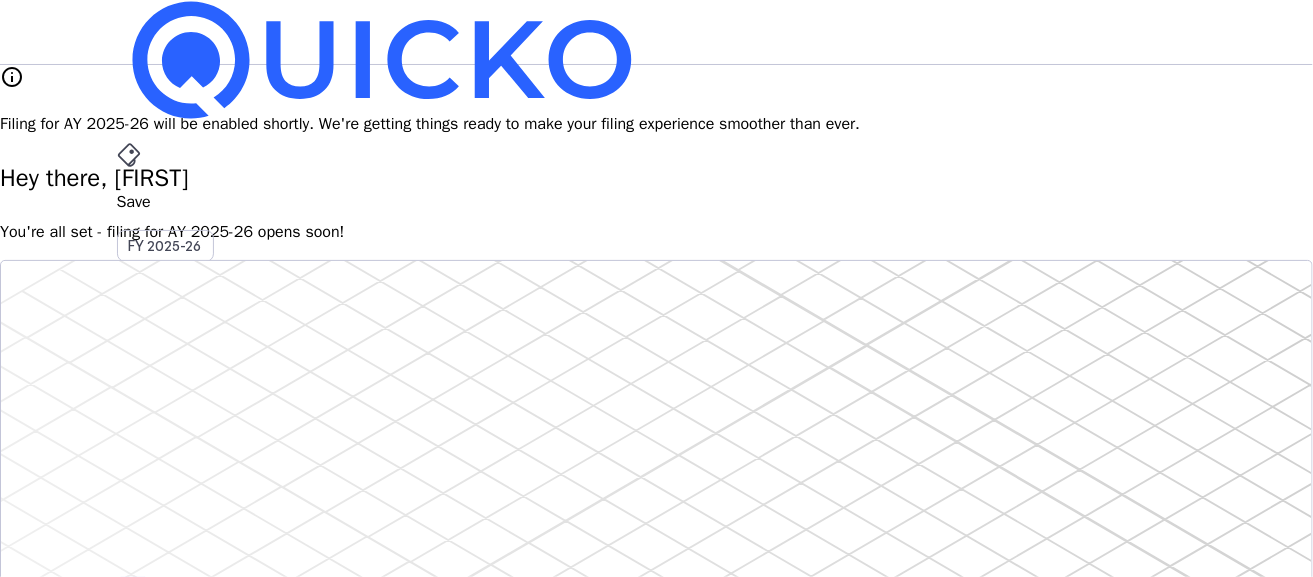 click on "arrow_drop_down" at bounding box center [129, 536] 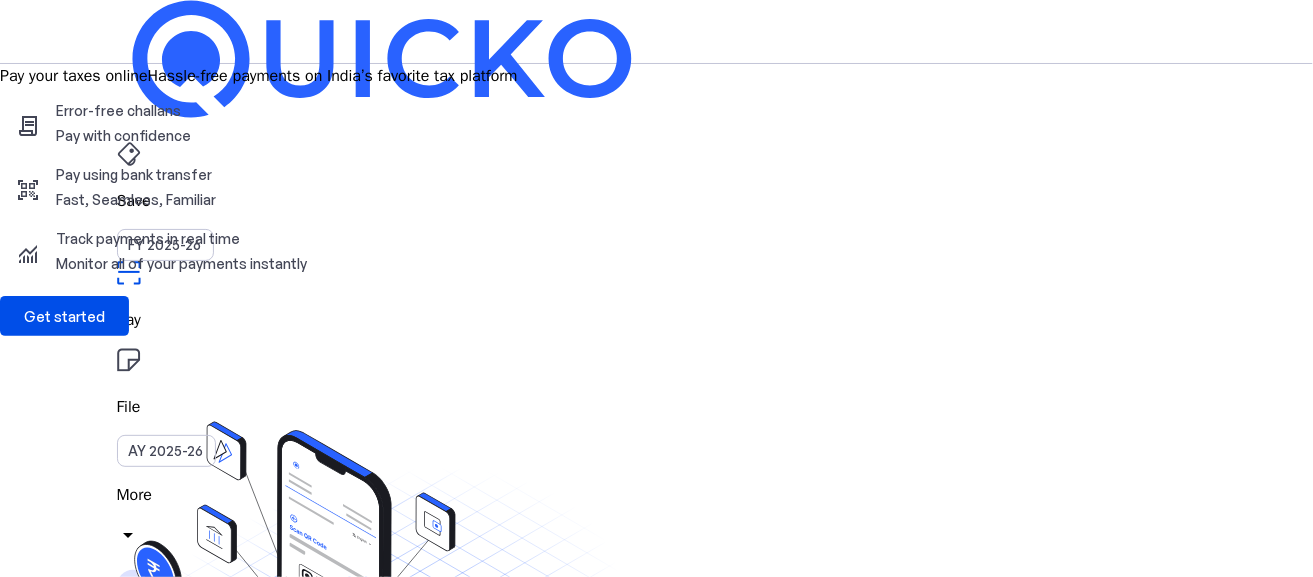 scroll, scrollTop: 0, scrollLeft: 0, axis: both 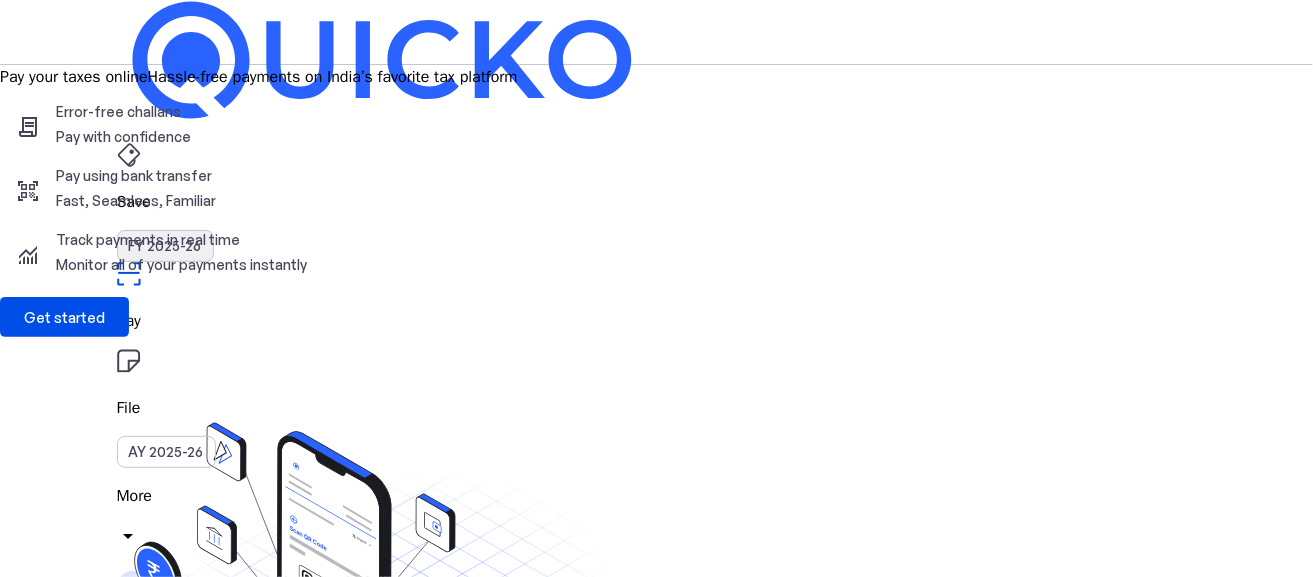 click on "FY 2025-26" at bounding box center [165, 246] 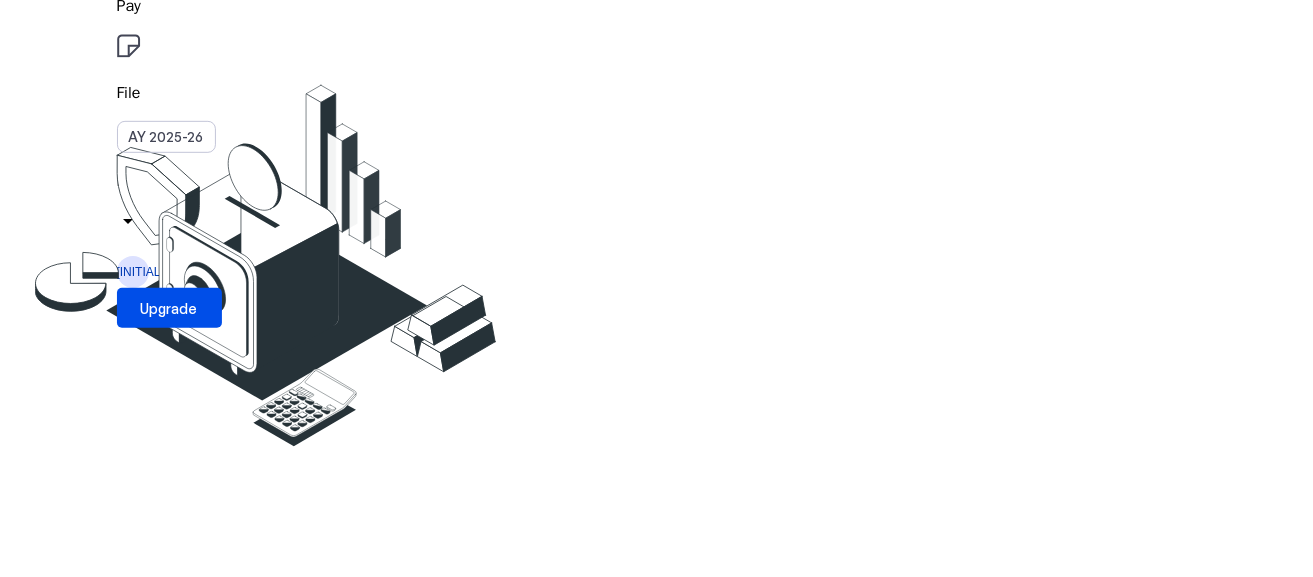 scroll, scrollTop: 0, scrollLeft: 0, axis: both 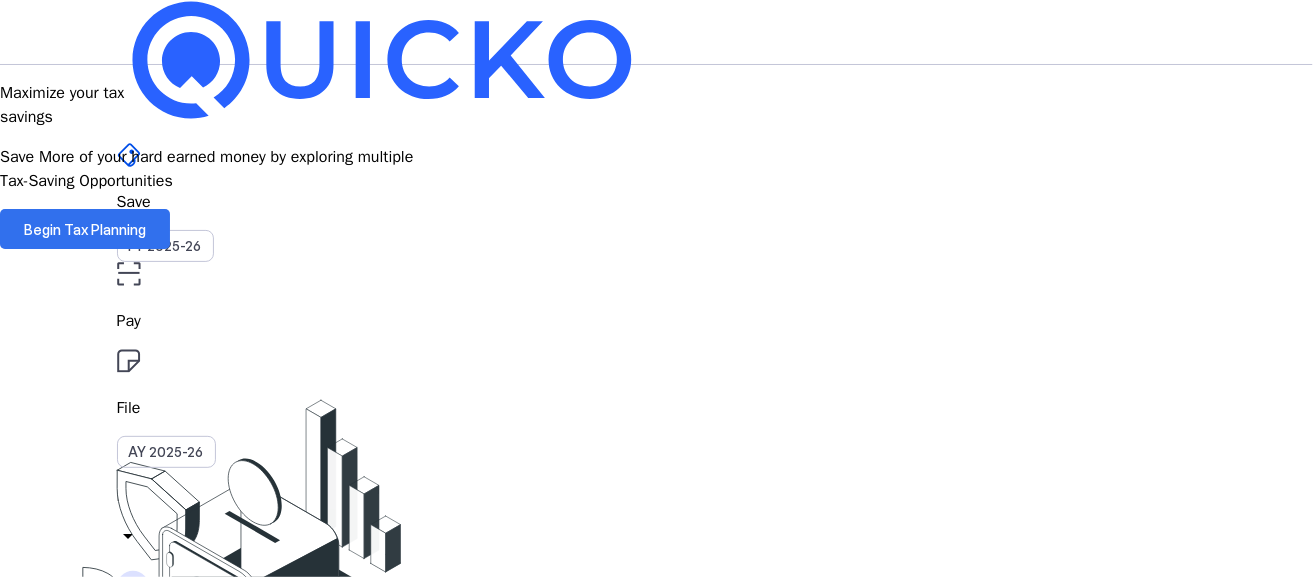 click on "Begin Tax Planning" at bounding box center (85, 229) 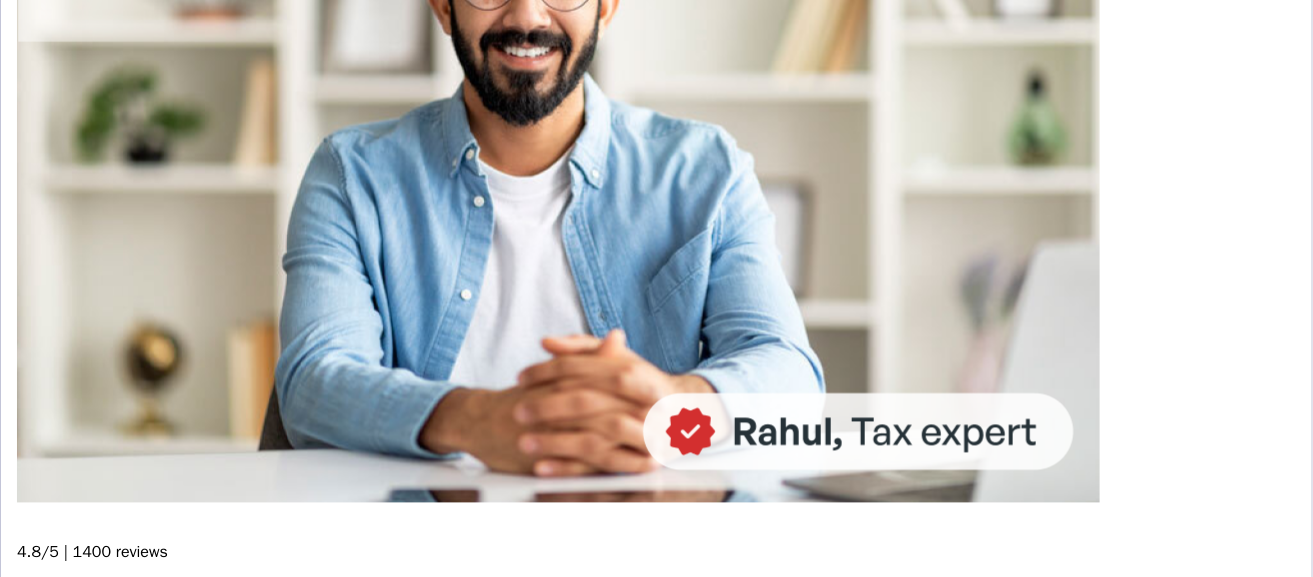 scroll, scrollTop: 0, scrollLeft: 0, axis: both 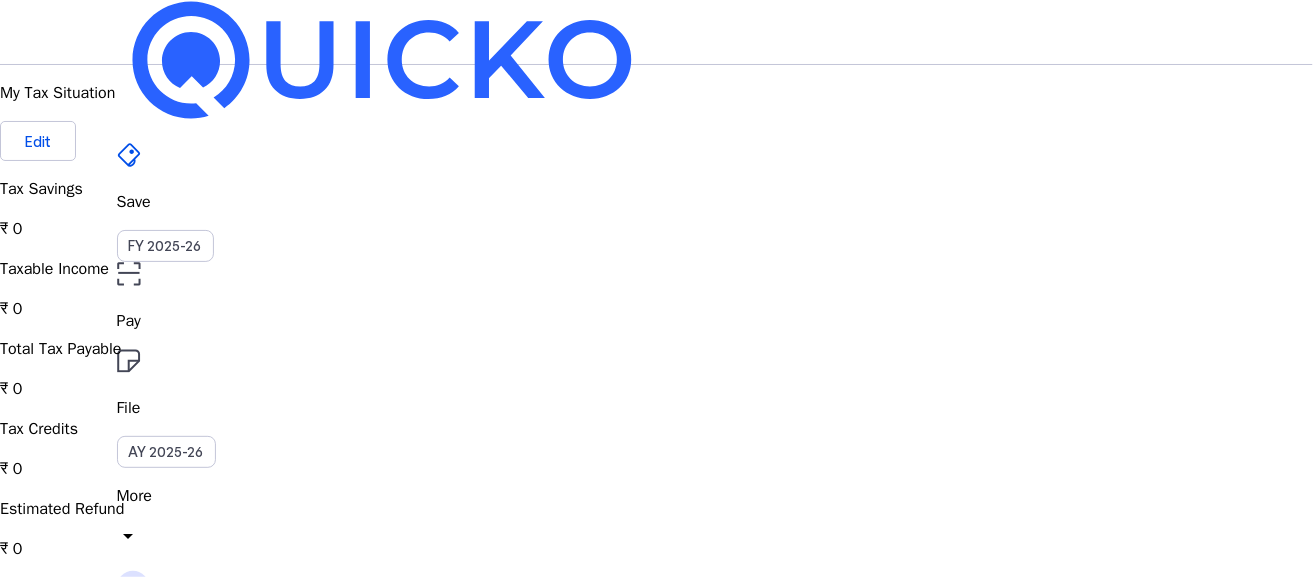 click on "[MORE] [ARROW]" at bounding box center (657, 519) 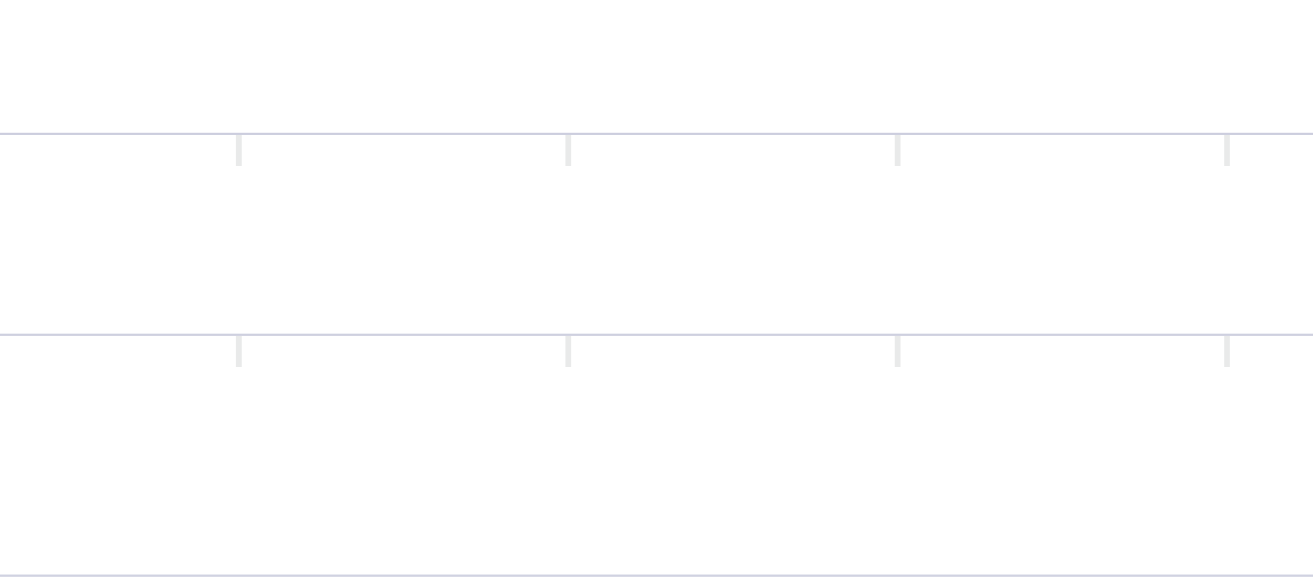 scroll, scrollTop: 0, scrollLeft: 0, axis: both 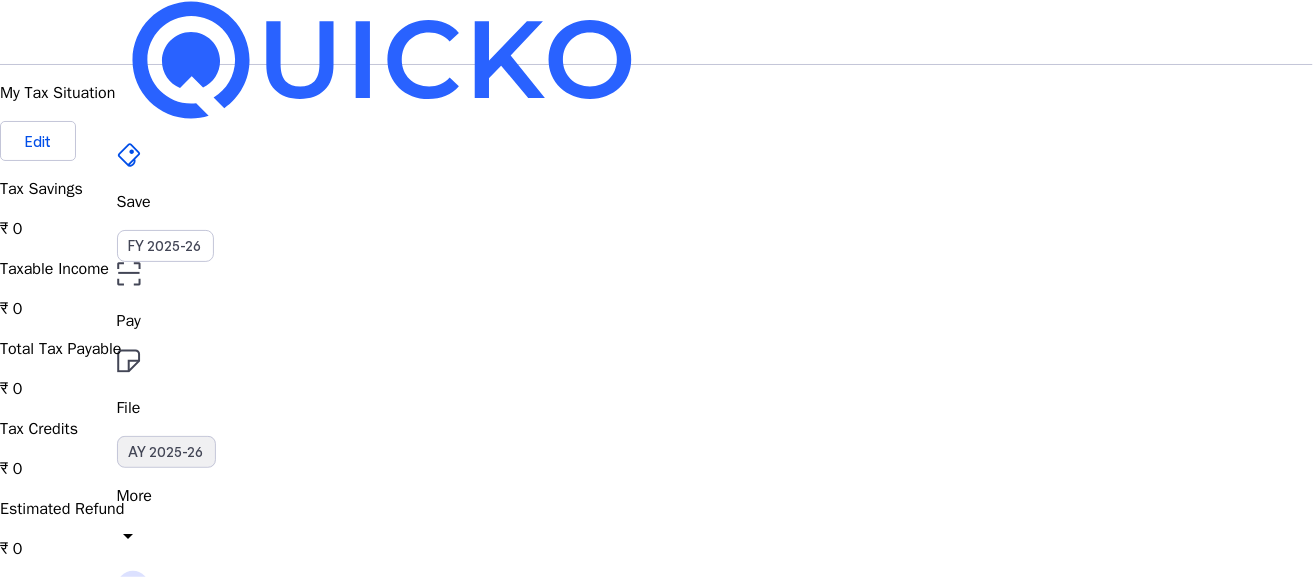 click on "AY 2025-26" at bounding box center [166, 452] 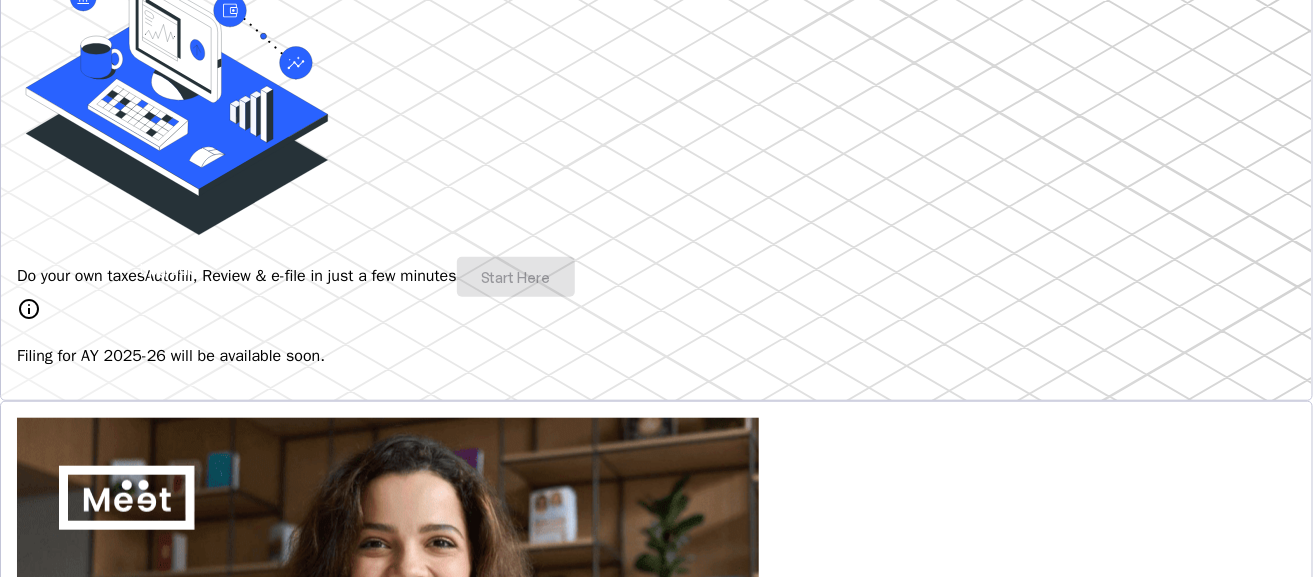 scroll, scrollTop: 0, scrollLeft: 0, axis: both 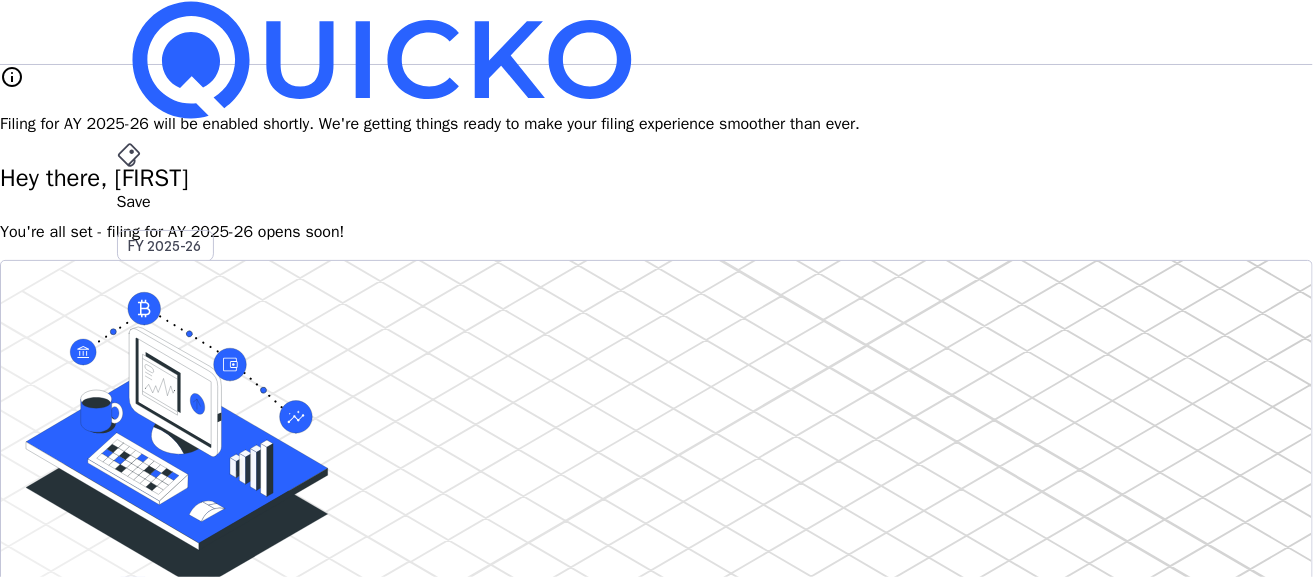 click on "[INITIALS]" at bounding box center (133, 587) 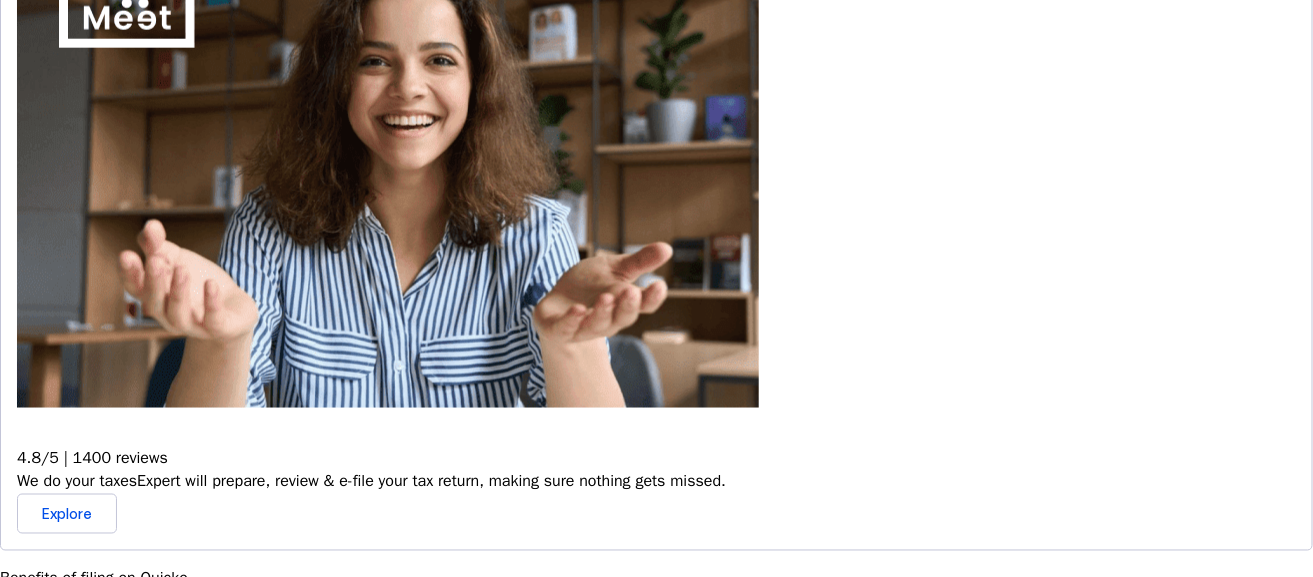 scroll, scrollTop: 505, scrollLeft: 0, axis: vertical 